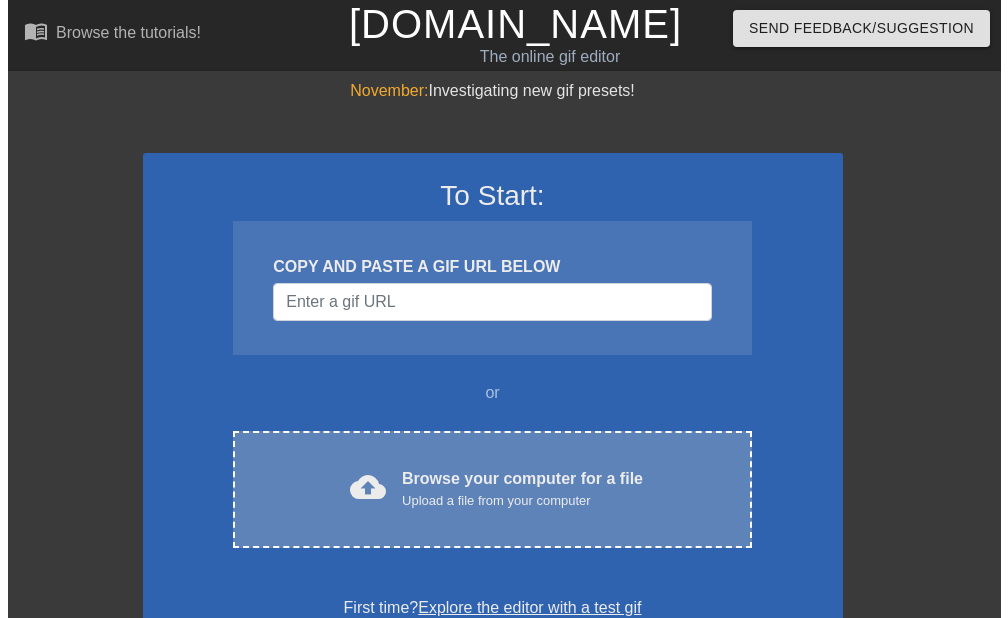 scroll, scrollTop: 0, scrollLeft: 0, axis: both 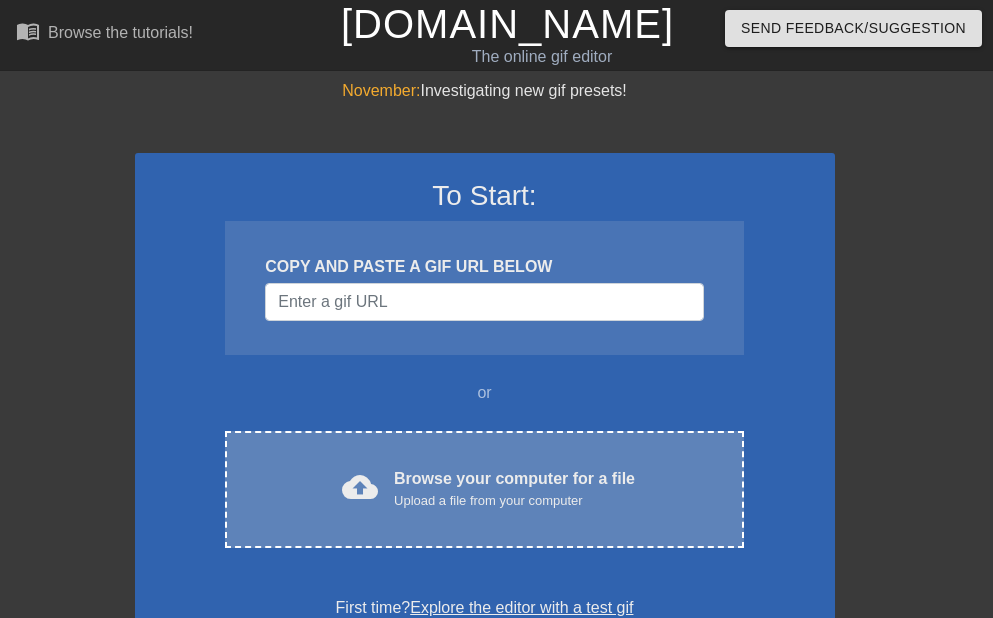 click on "cloud_upload Browse your computer for a file Upload a file from your computer Choose files" at bounding box center [484, 489] 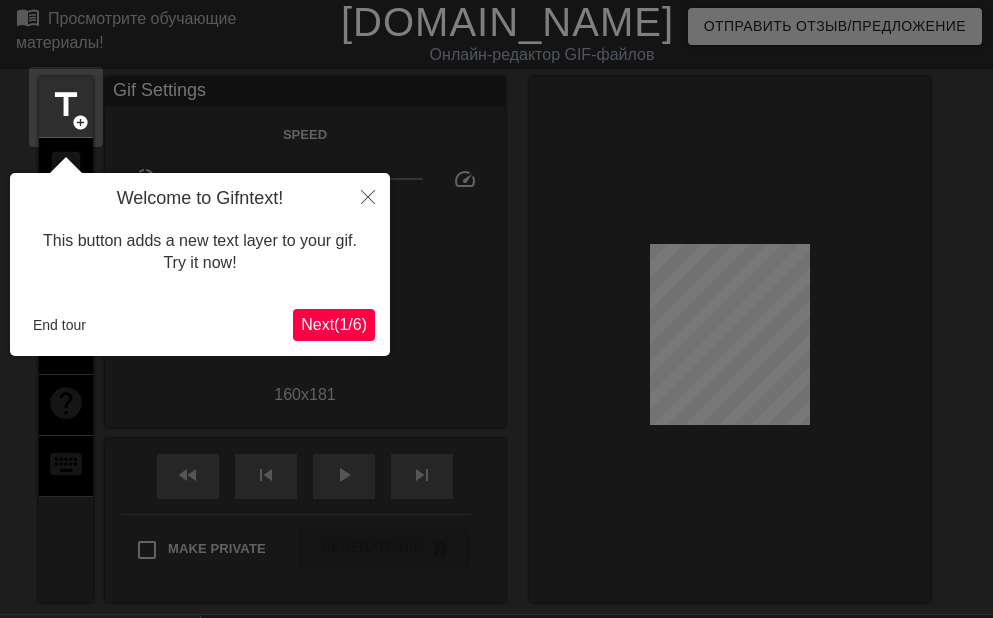 scroll, scrollTop: 49, scrollLeft: 0, axis: vertical 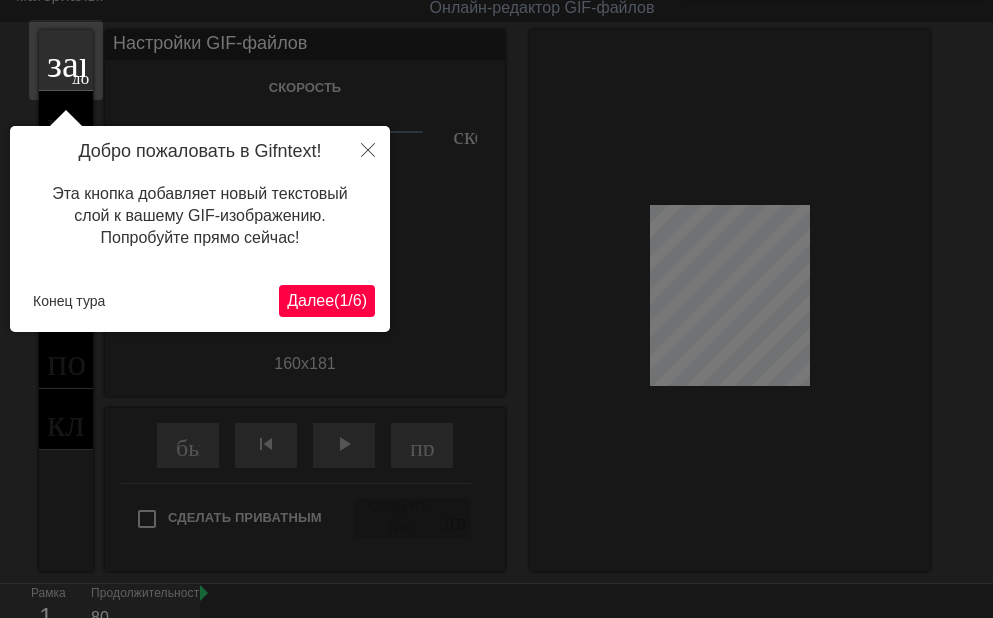 click on "Далее" at bounding box center (310, 300) 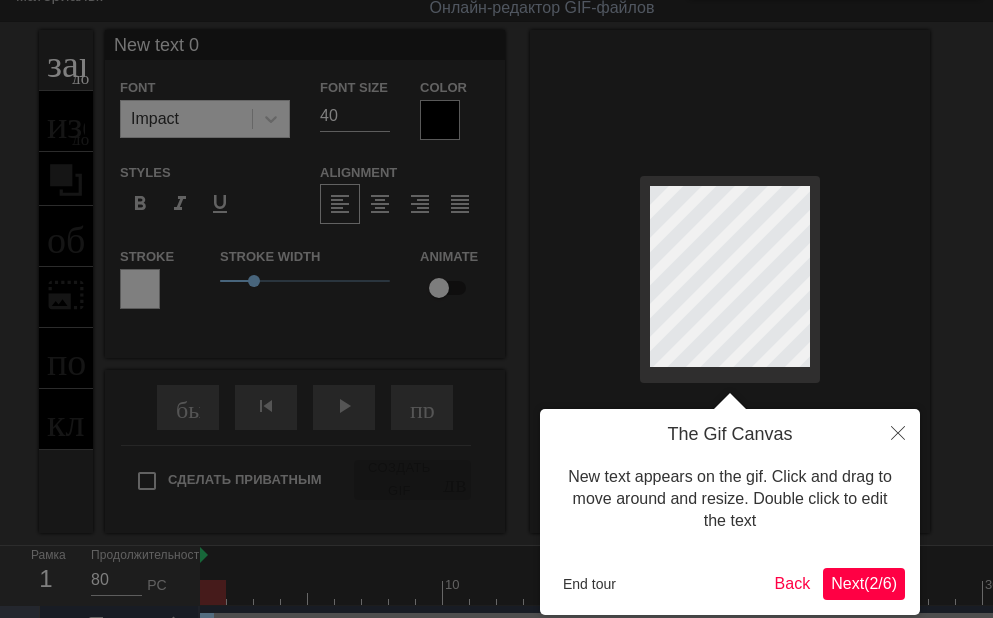 scroll, scrollTop: 0, scrollLeft: 0, axis: both 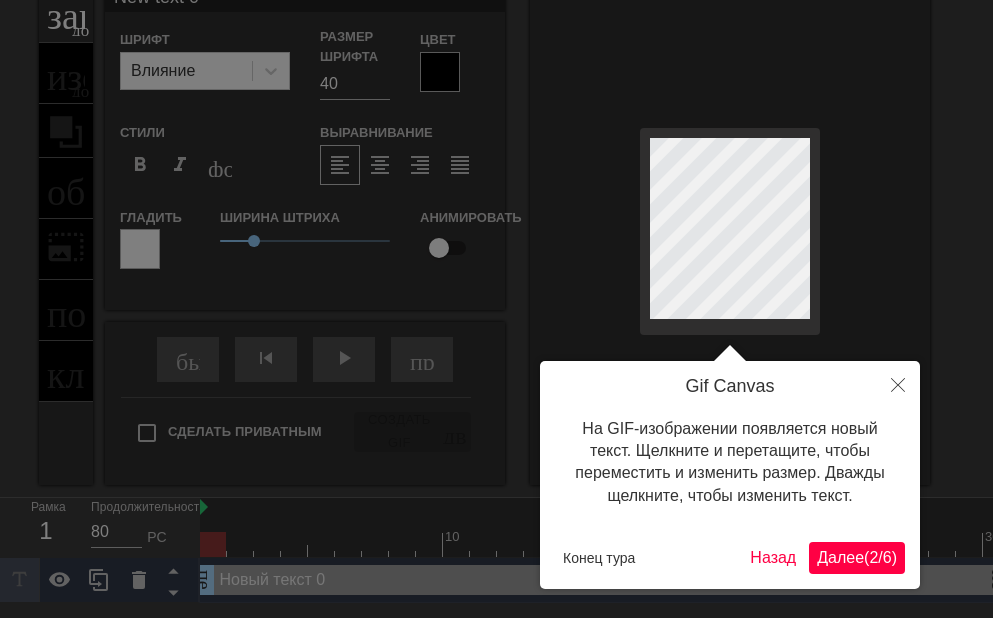 click on "(" at bounding box center (866, 557) 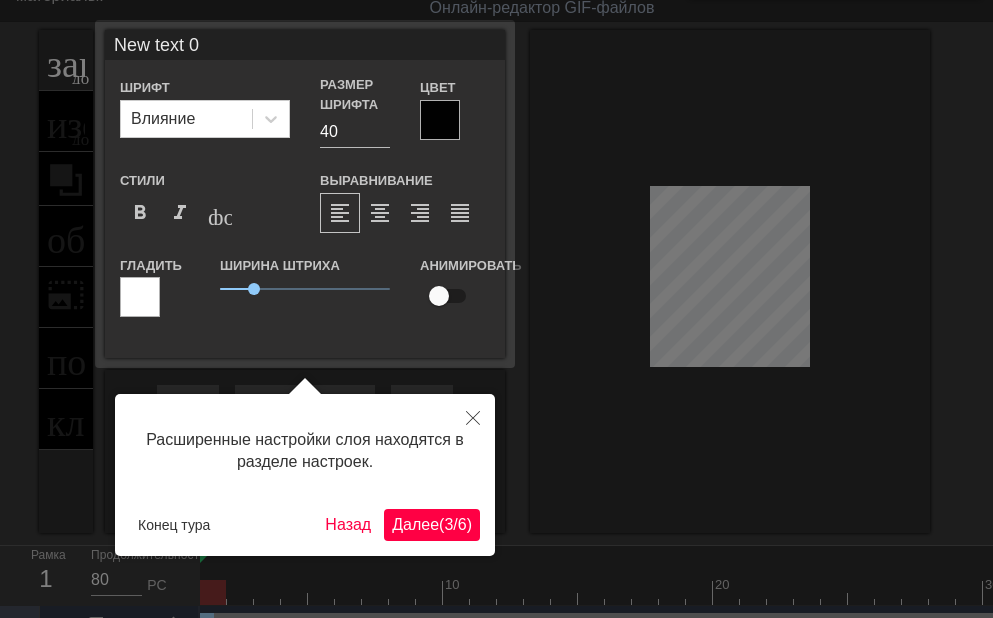 click on "3" at bounding box center [448, 524] 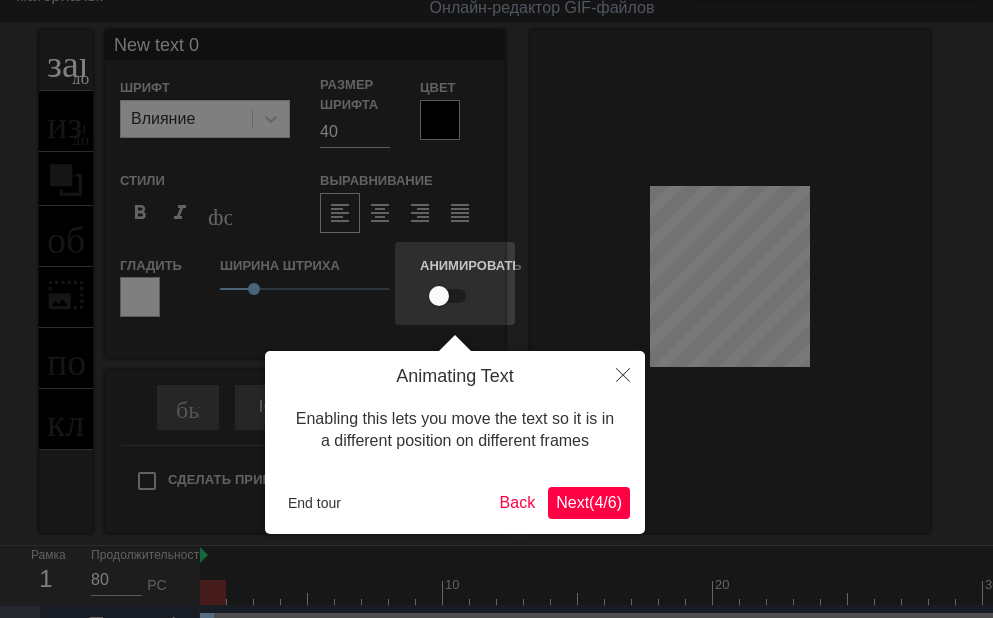 scroll, scrollTop: 0, scrollLeft: 0, axis: both 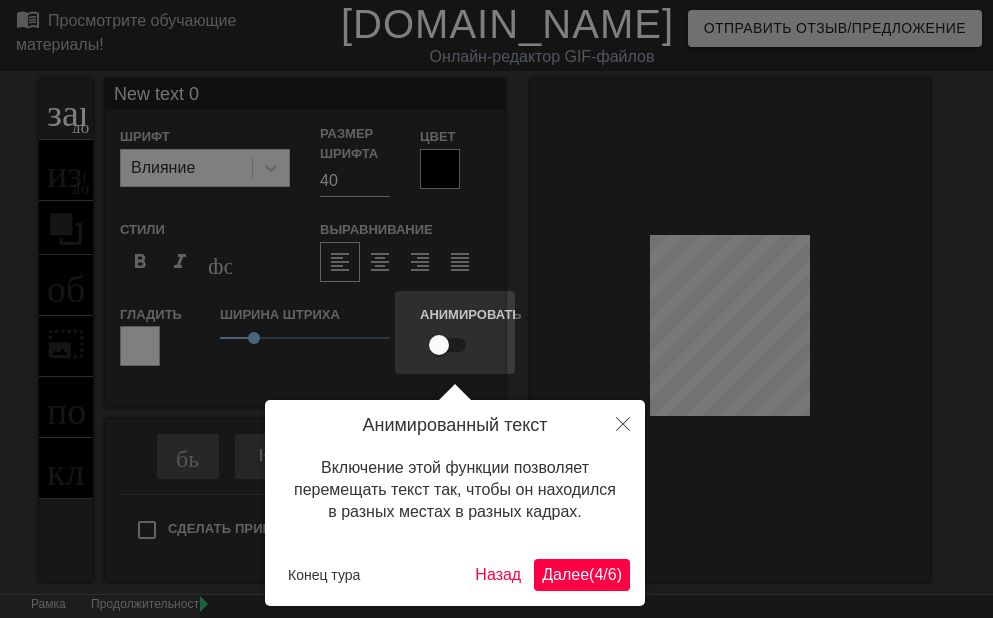 click on "(" at bounding box center [591, 574] 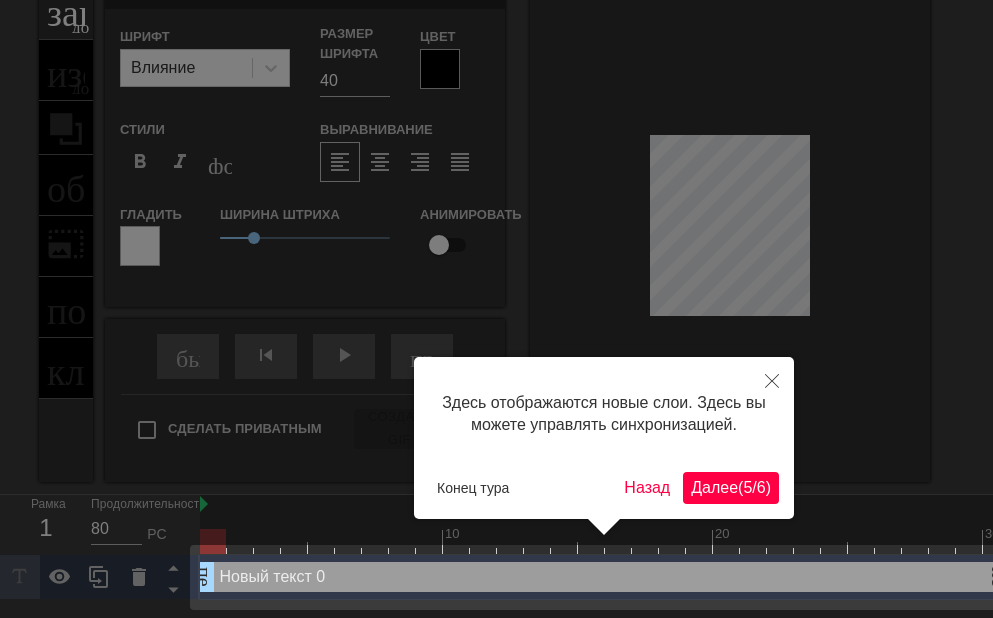 click on "Далее" at bounding box center (714, 487) 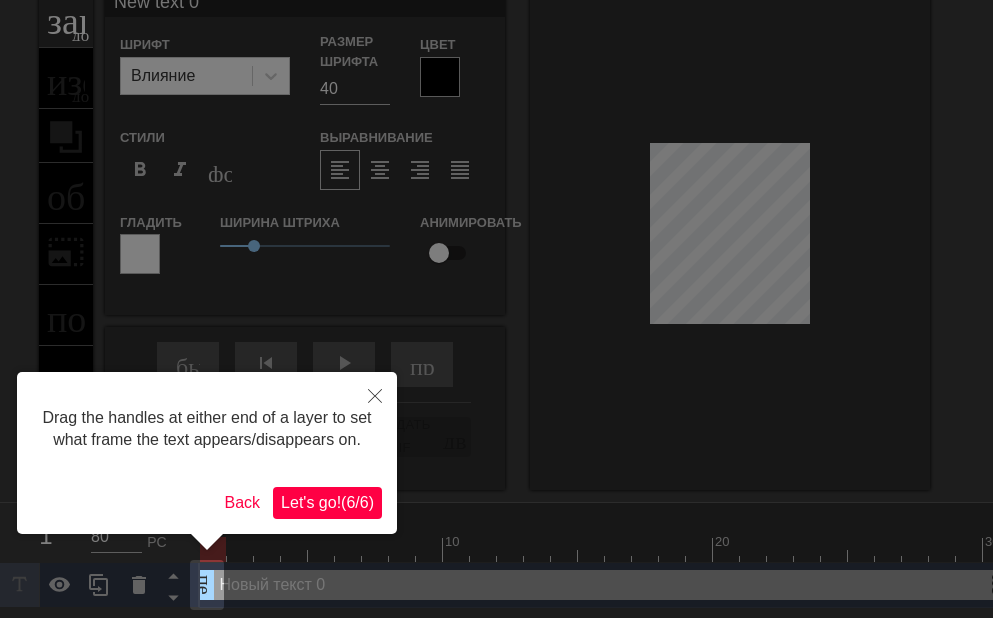 scroll, scrollTop: 0, scrollLeft: 0, axis: both 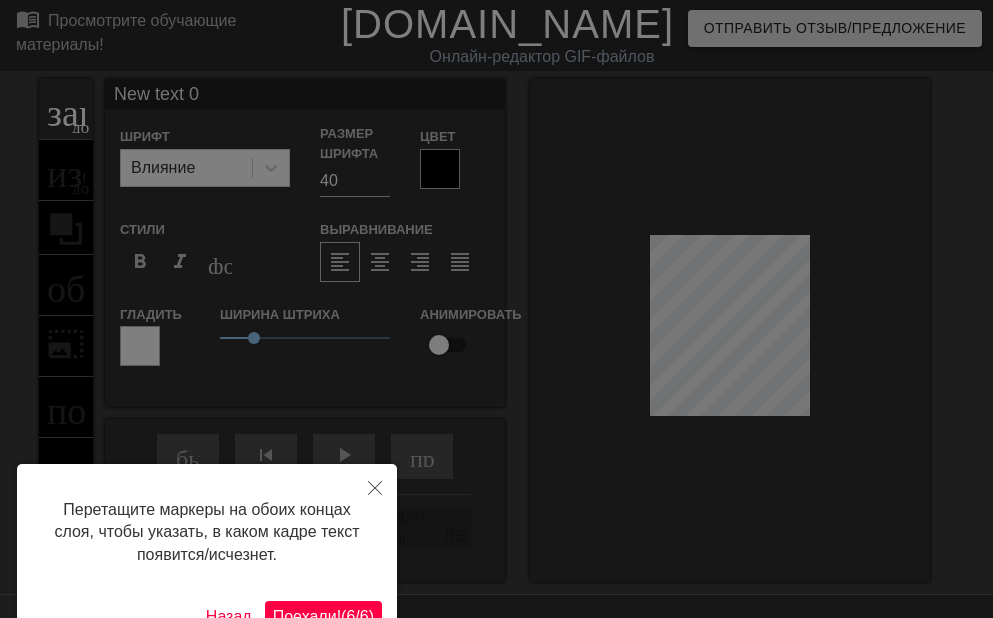 click on "Поехали!  (  6  /  6  )" at bounding box center [323, 617] 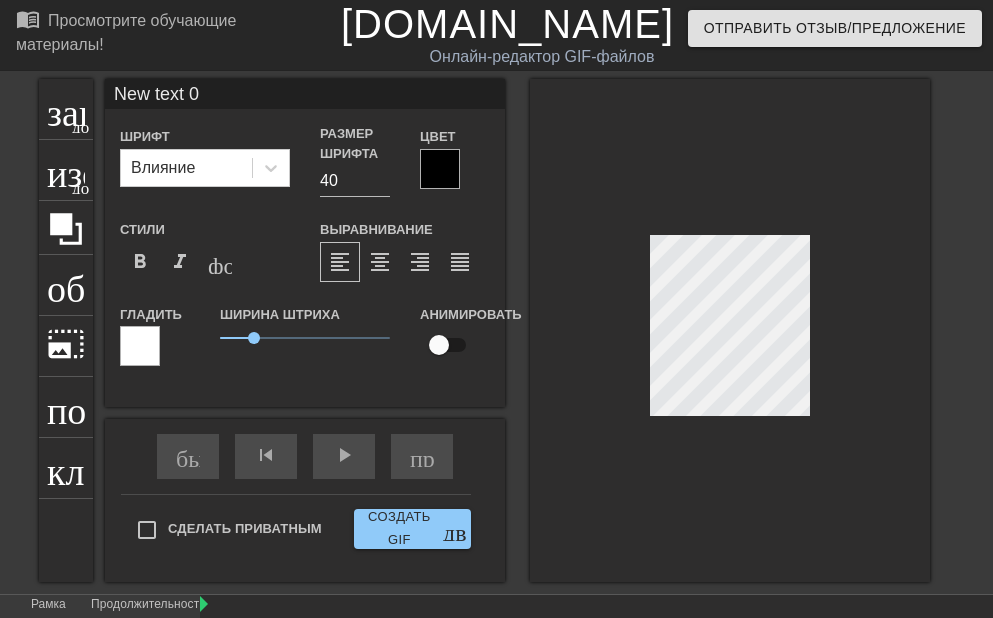 scroll, scrollTop: 3, scrollLeft: 2, axis: both 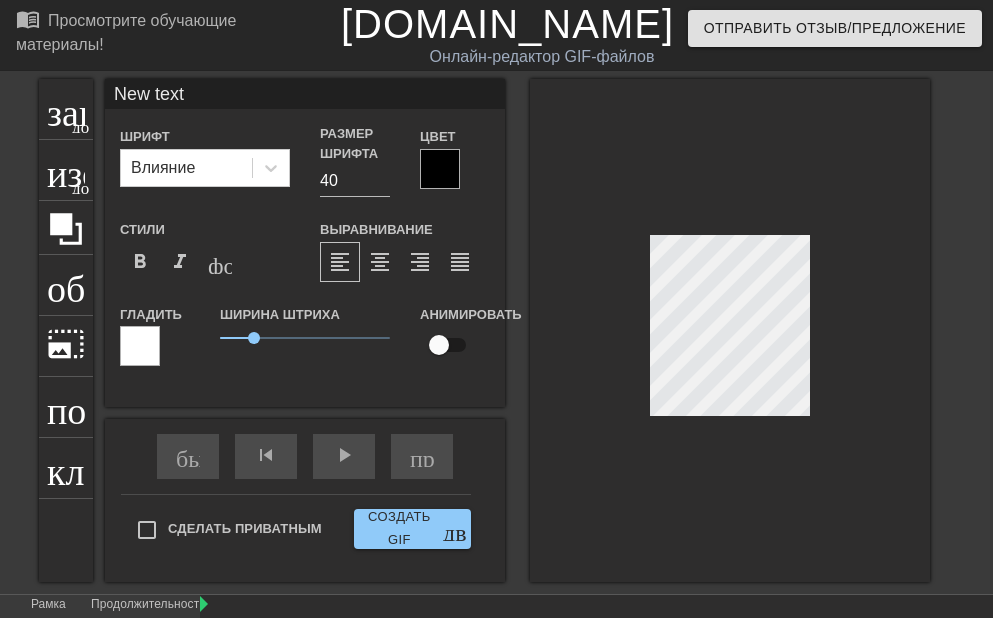 type on "New text" 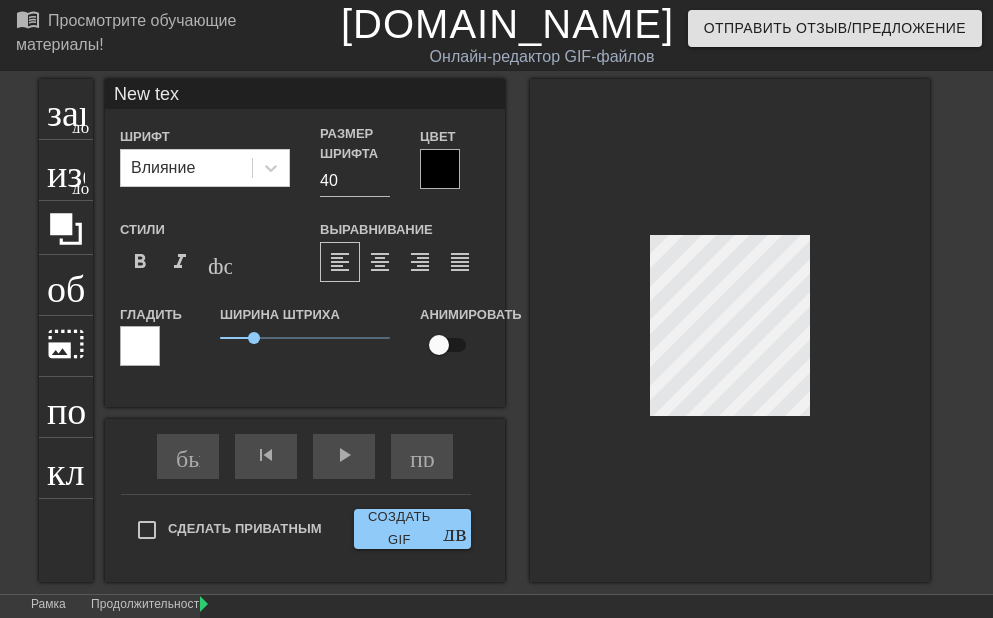 type on "New te" 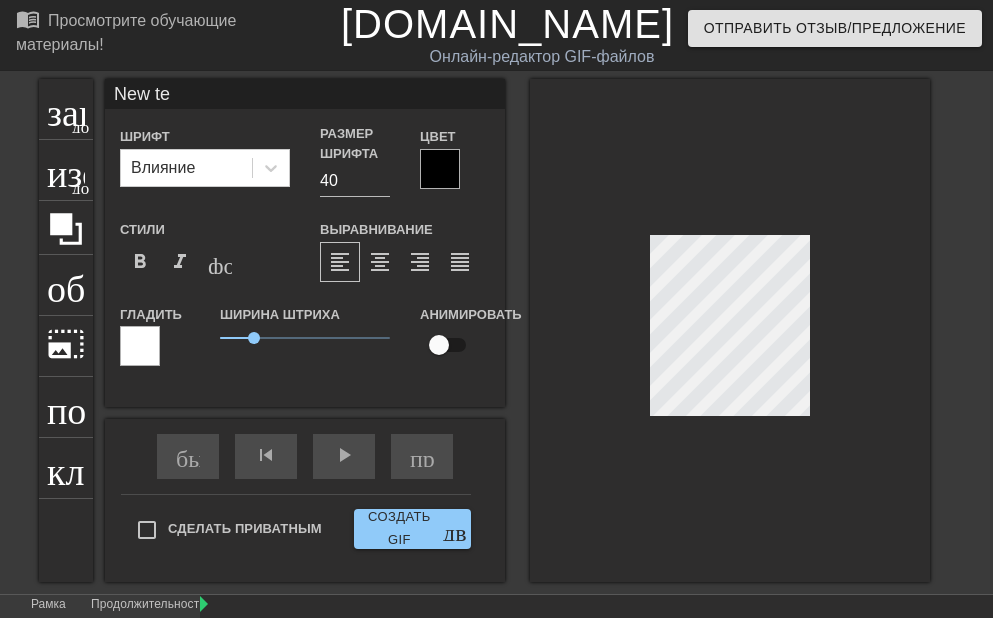 type on "New t" 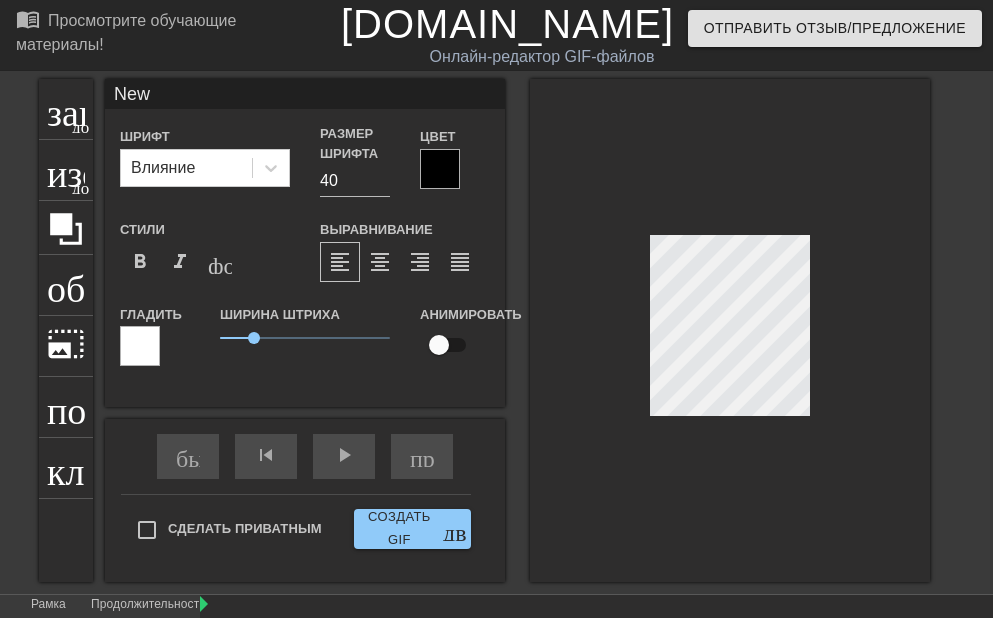 type on "New" 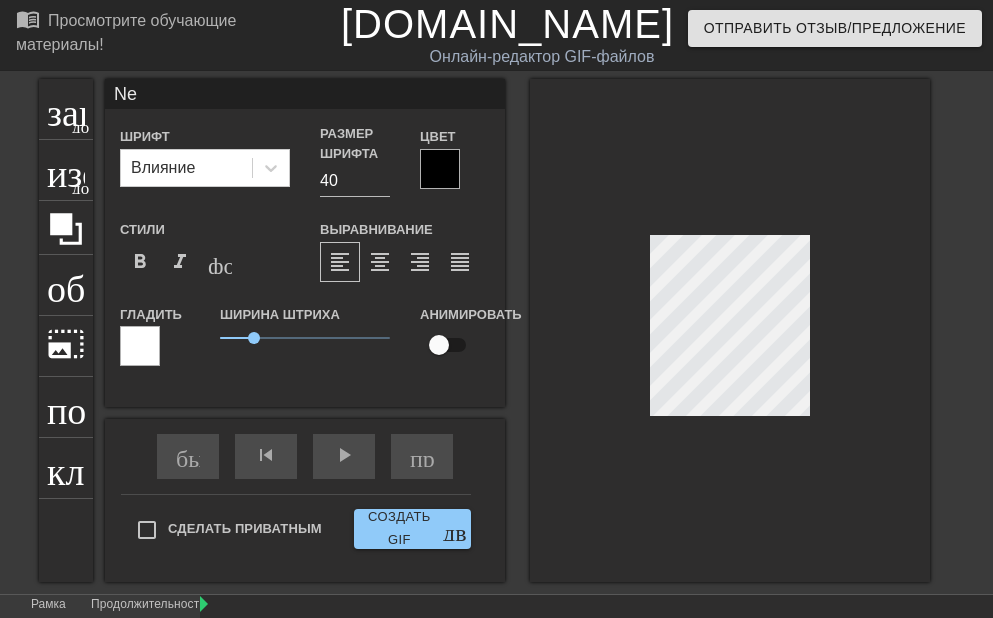 scroll, scrollTop: 3, scrollLeft: 2, axis: both 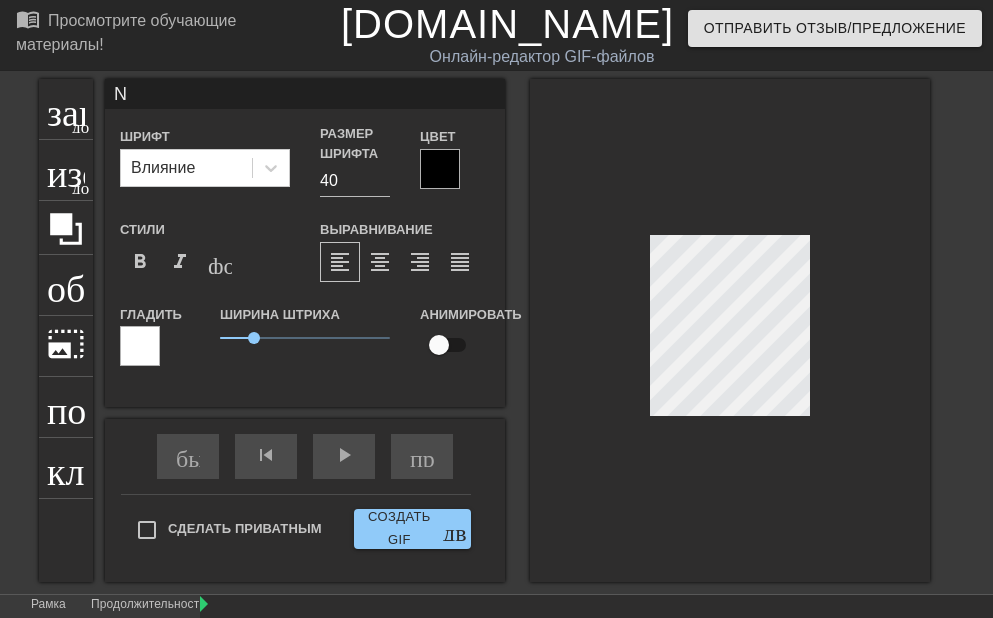 type 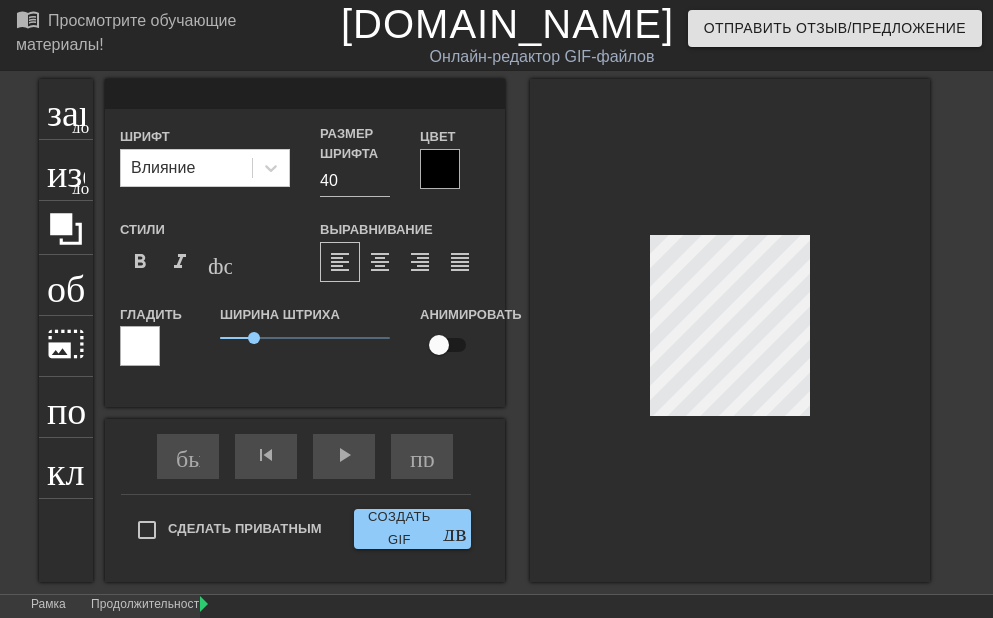 type on "S" 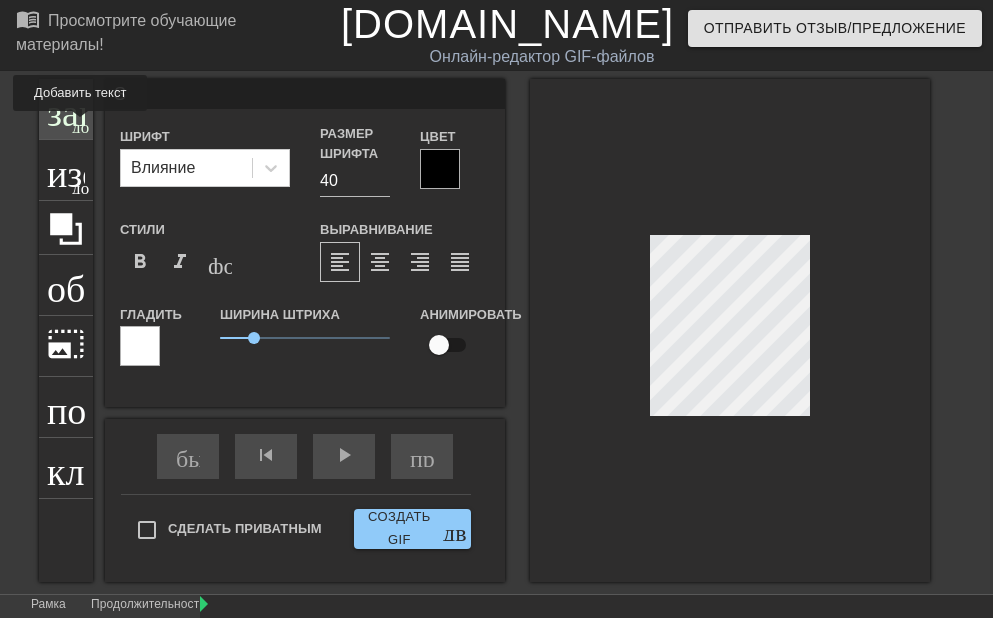 click on "добавить_круг" at bounding box center (129, 124) 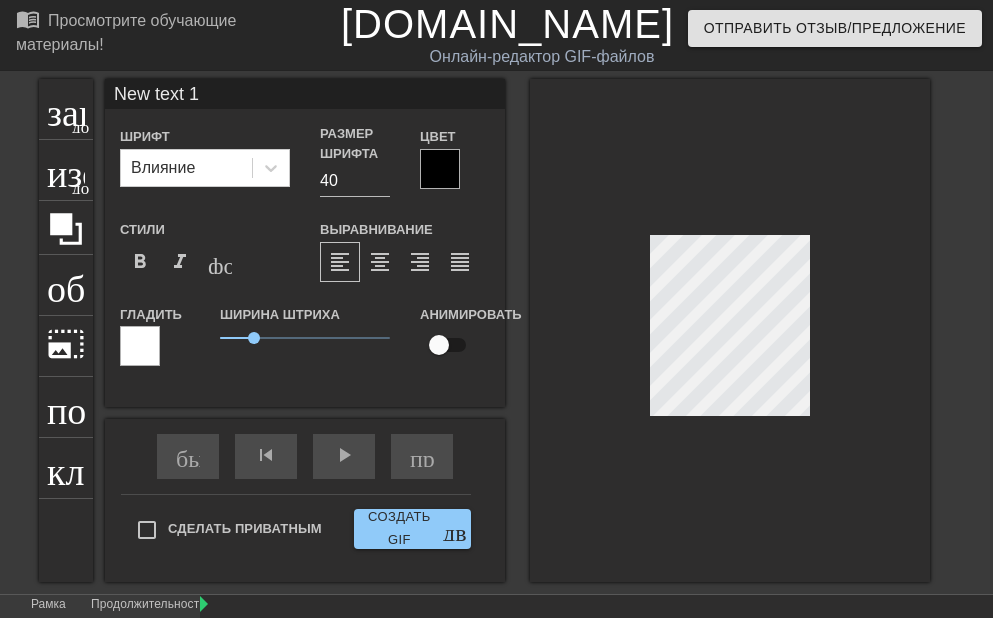 scroll, scrollTop: 3, scrollLeft: 5, axis: both 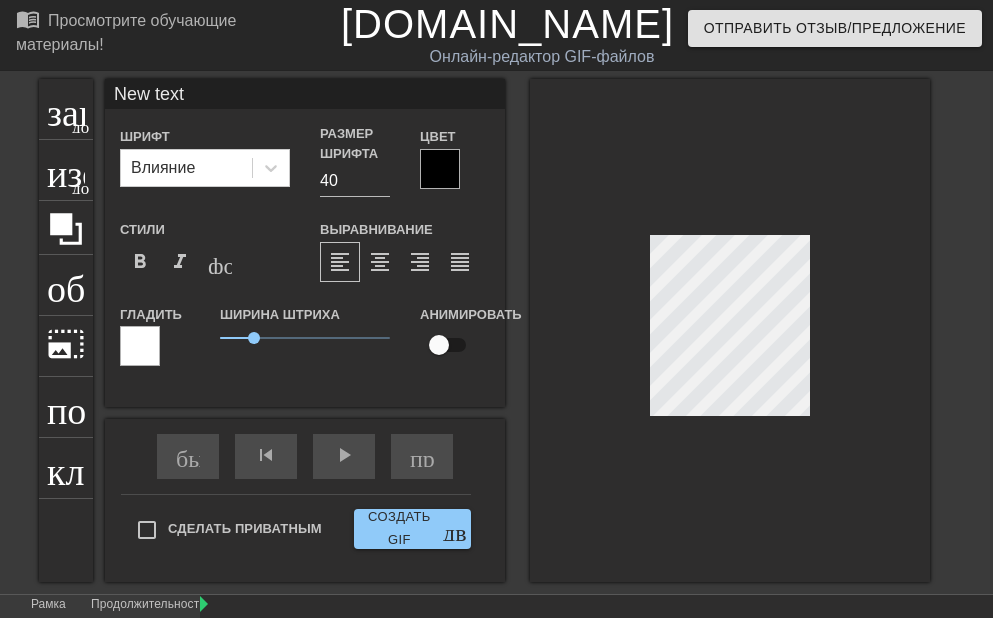 type on "New text" 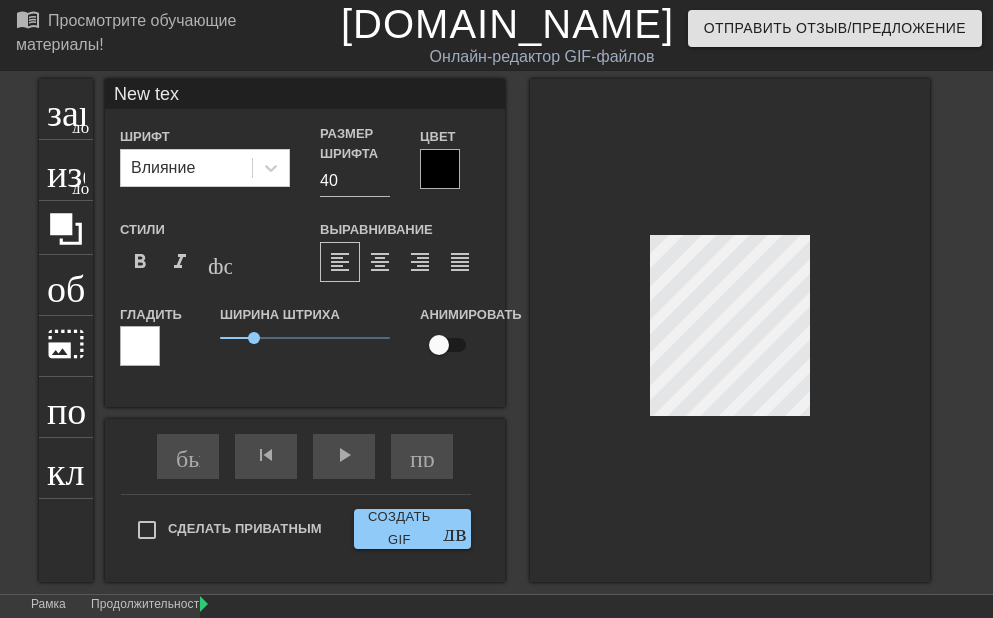 type on "New te" 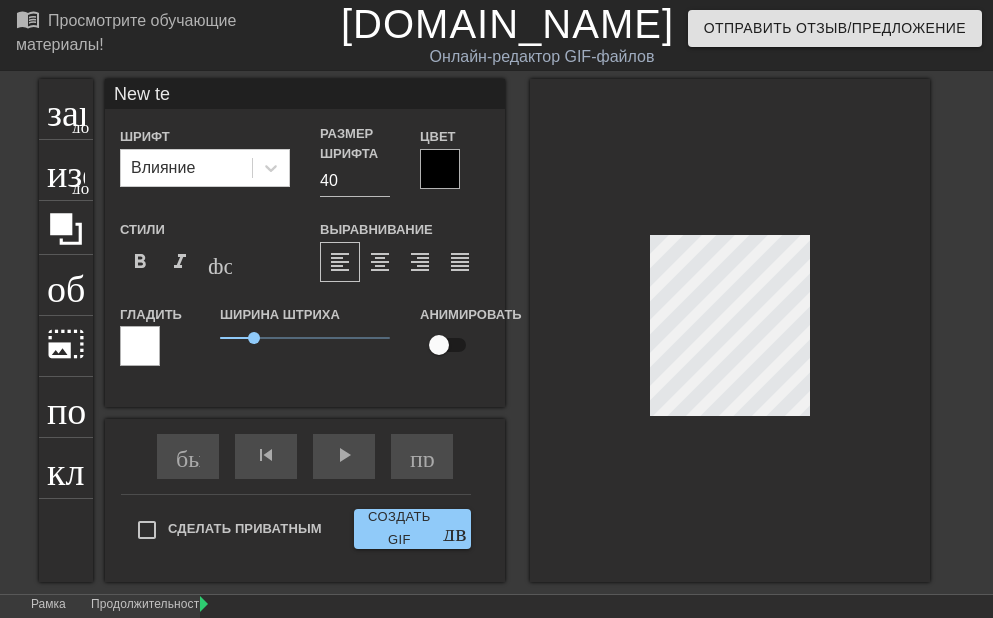 type on "New t" 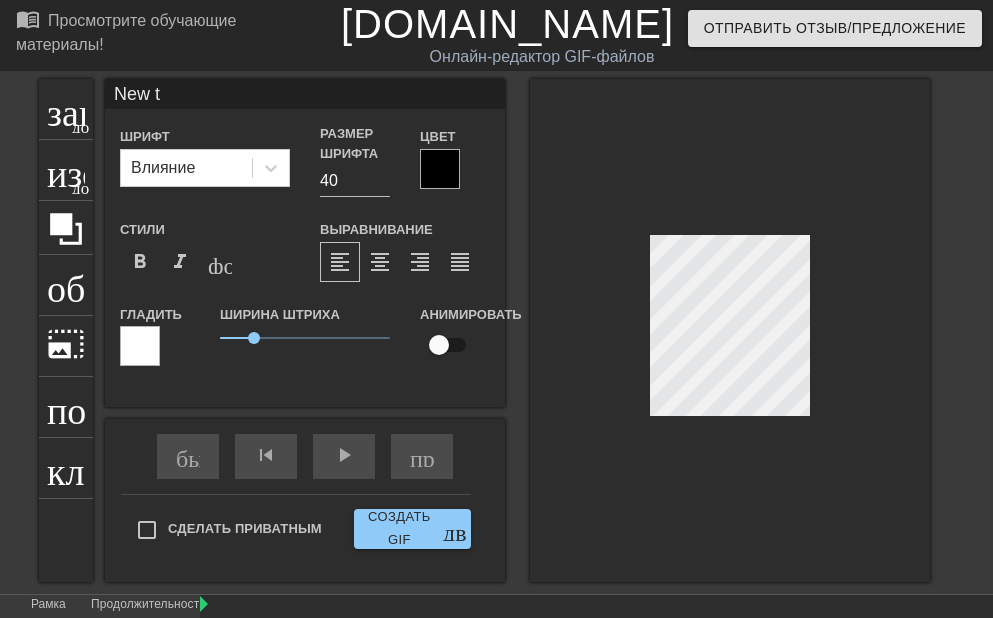 type on "New" 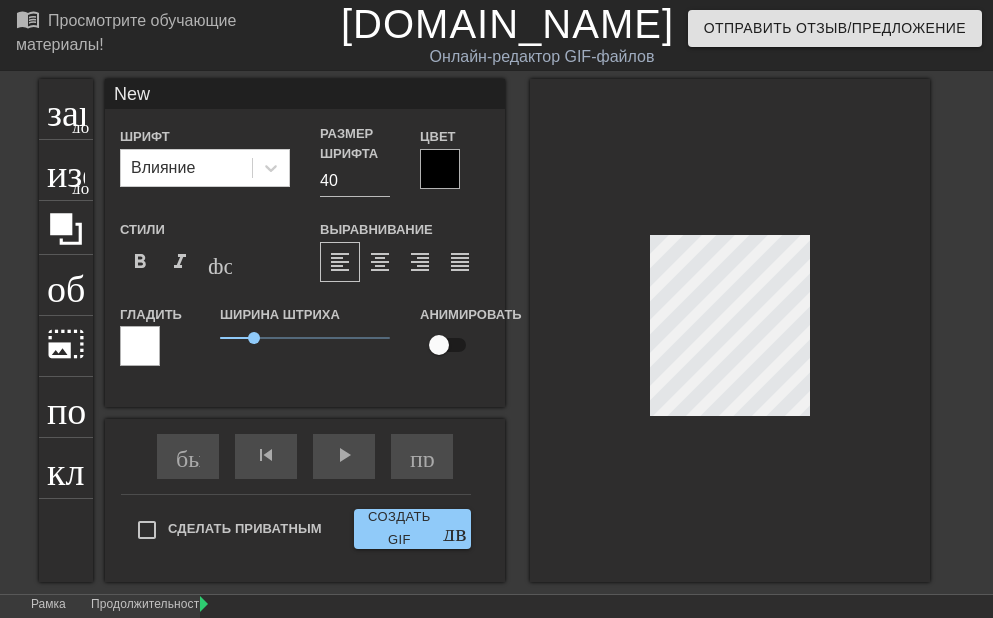 type on "New" 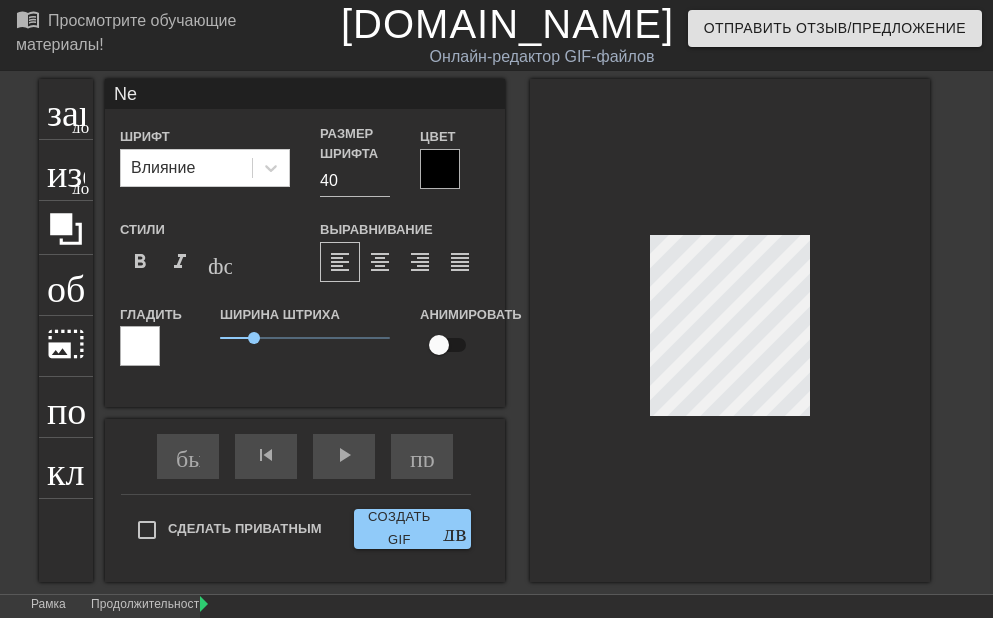 type on "N" 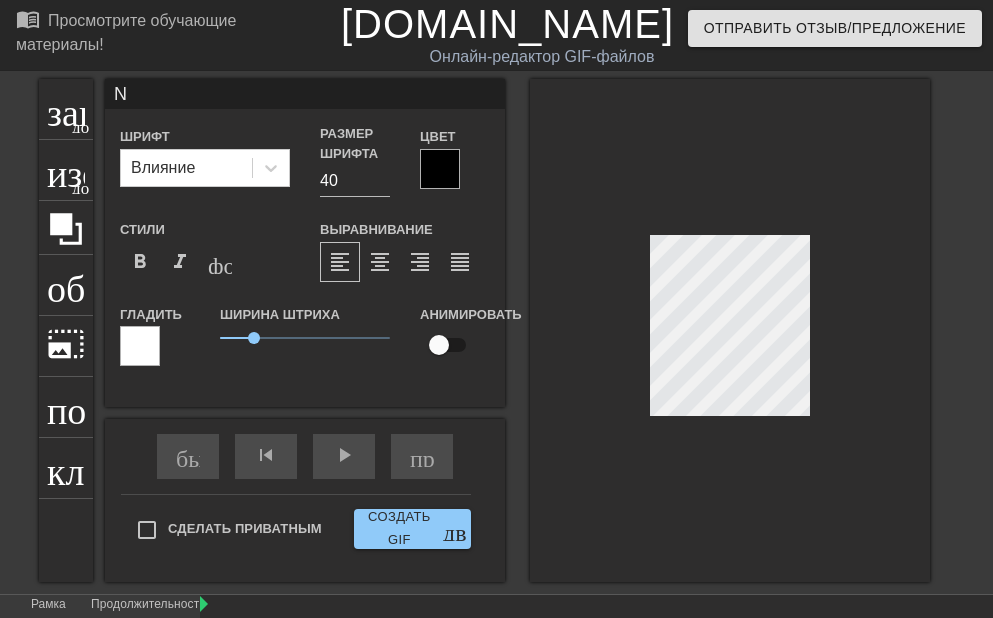 type 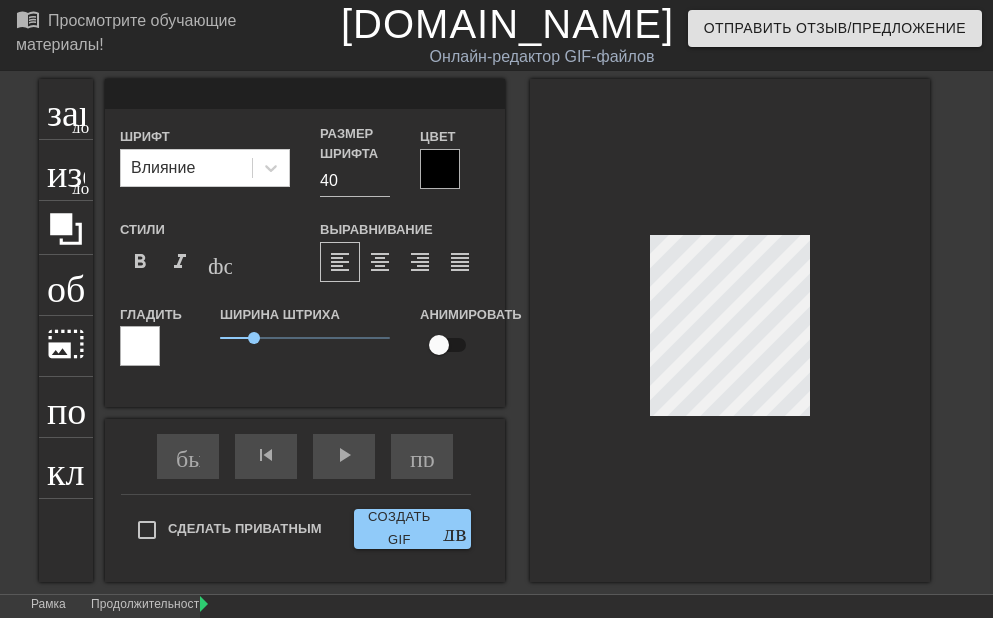 scroll, scrollTop: 3, scrollLeft: 2, axis: both 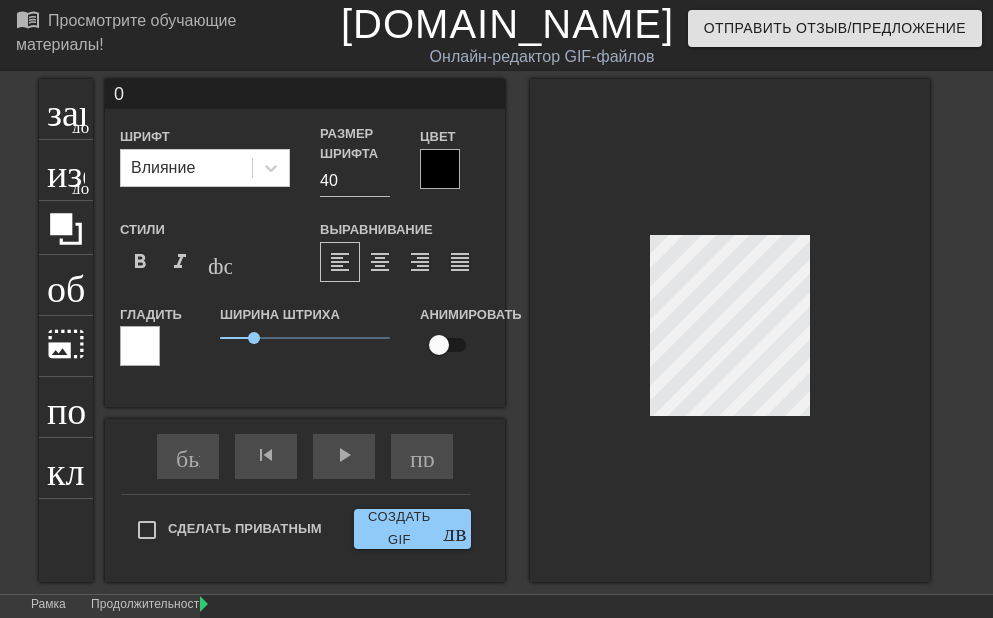type on "0" 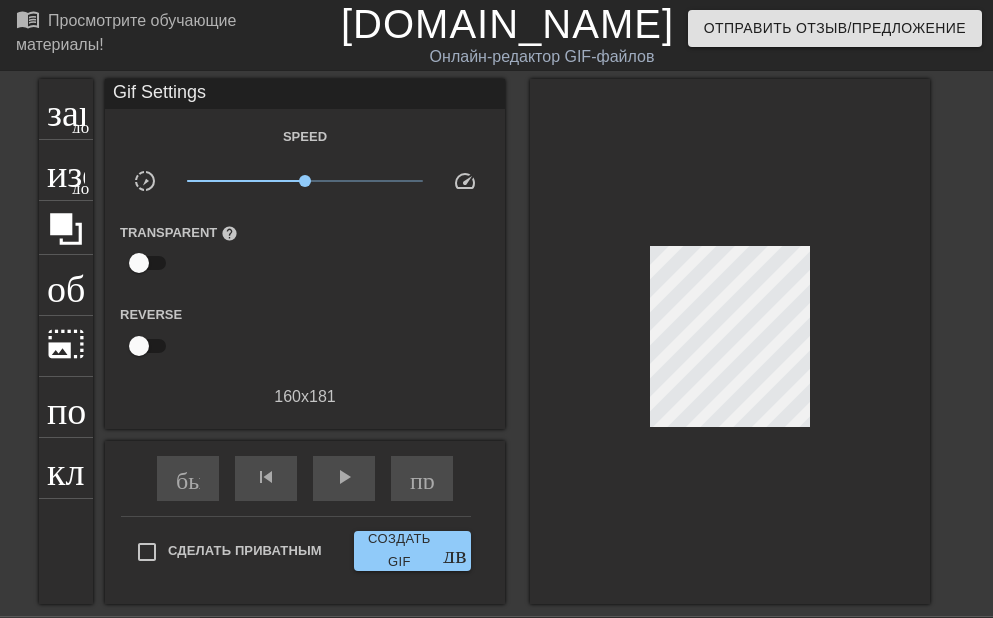 click at bounding box center (730, 341) 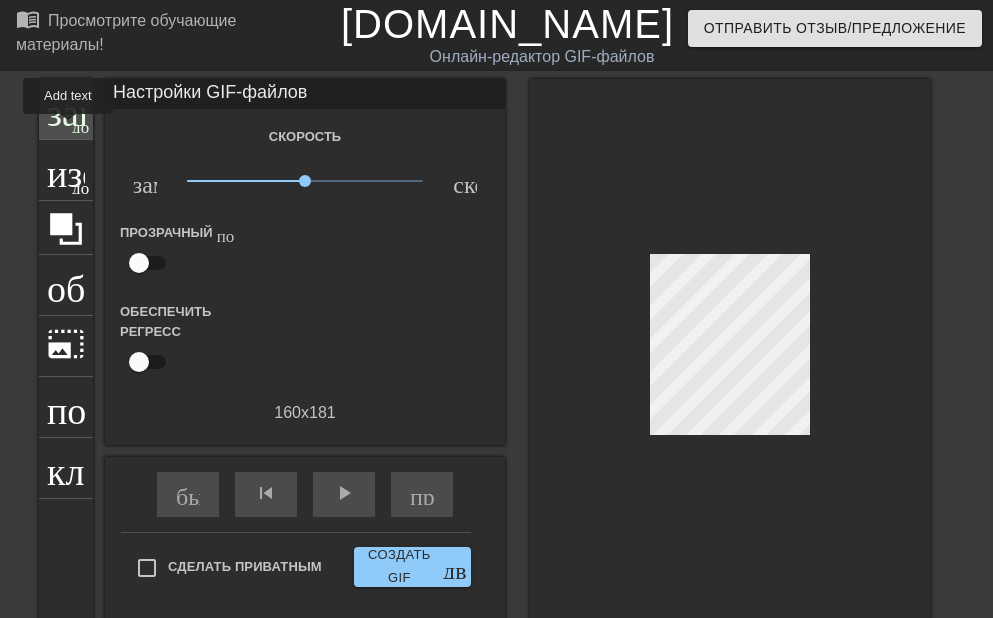 click on "заголовок добавить_круг" at bounding box center [66, 109] 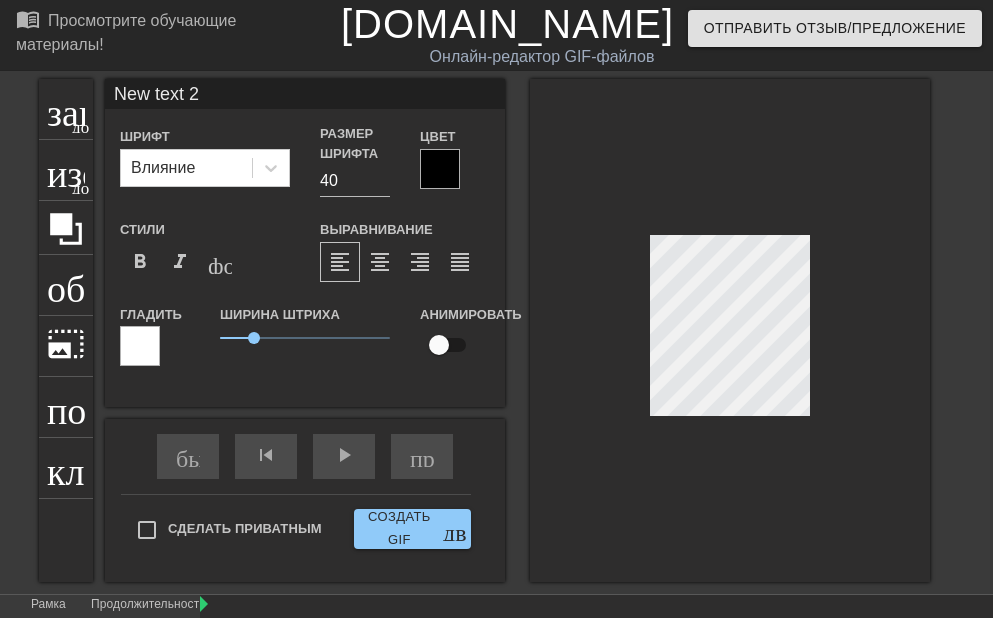 scroll, scrollTop: 3, scrollLeft: 5, axis: both 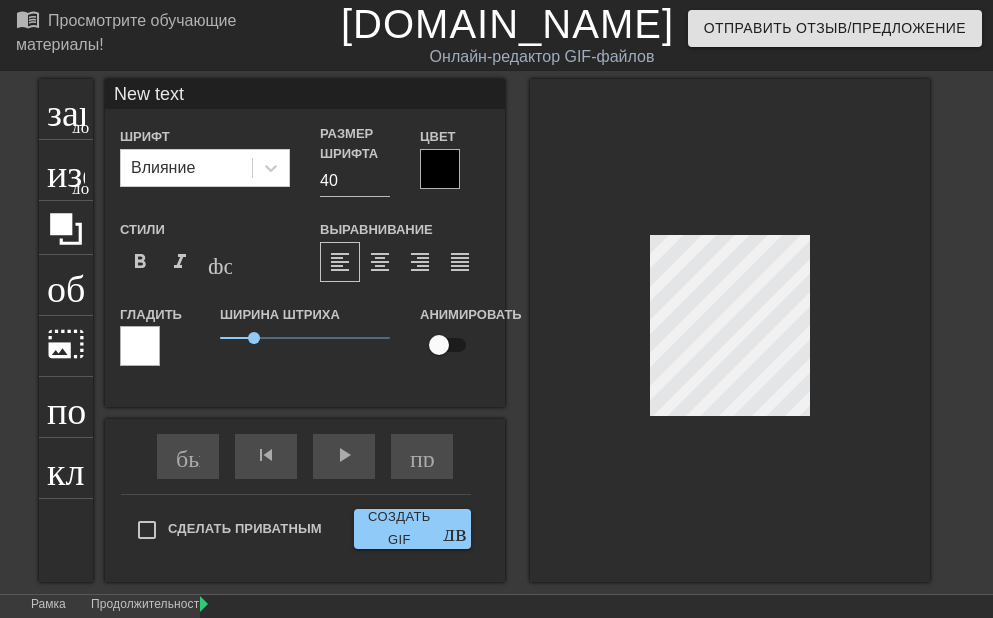 type on "New text" 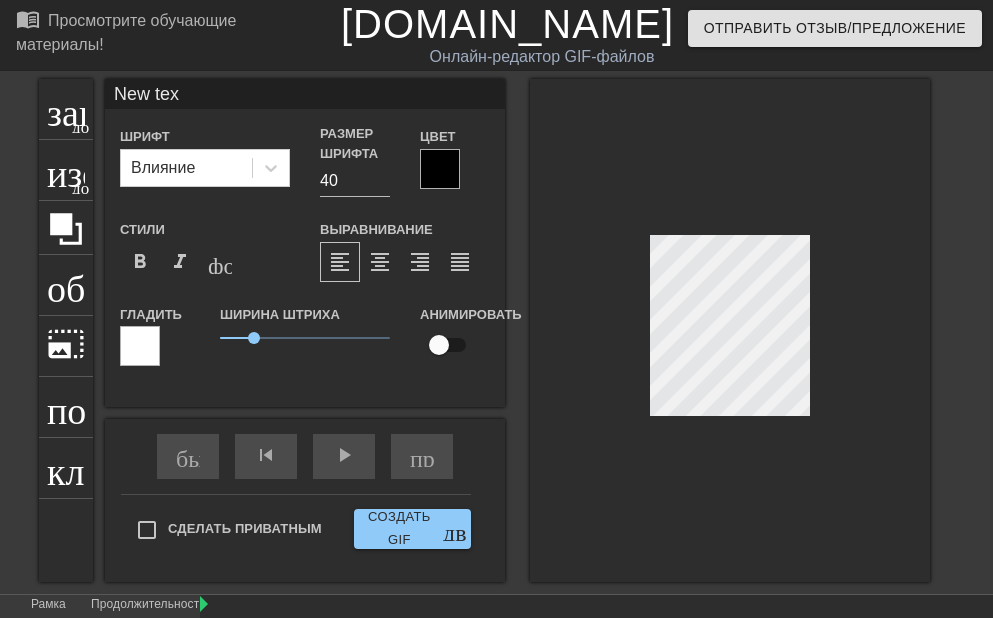 type on "New te" 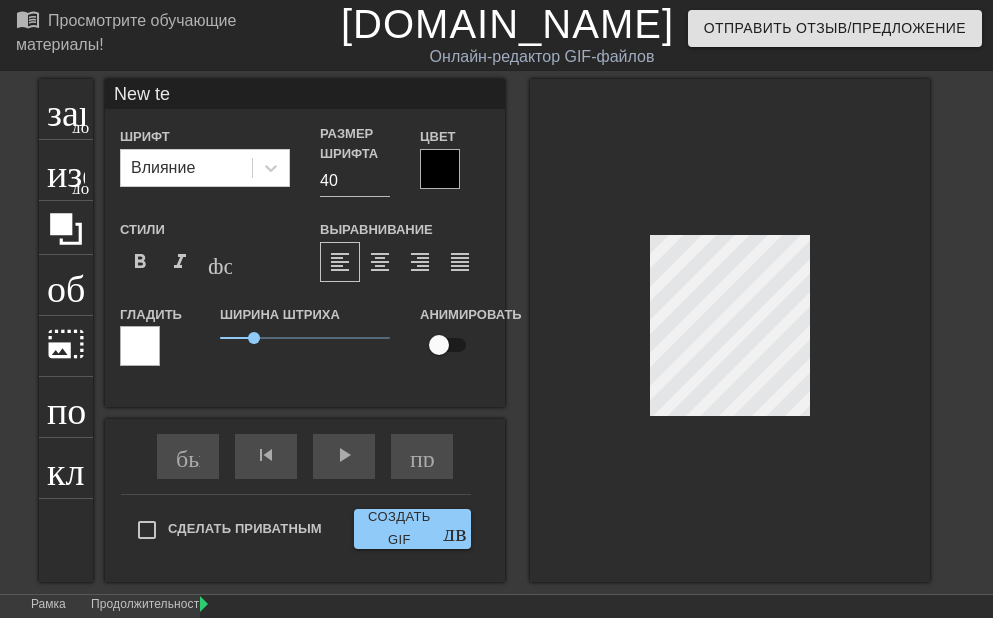 type on "New t" 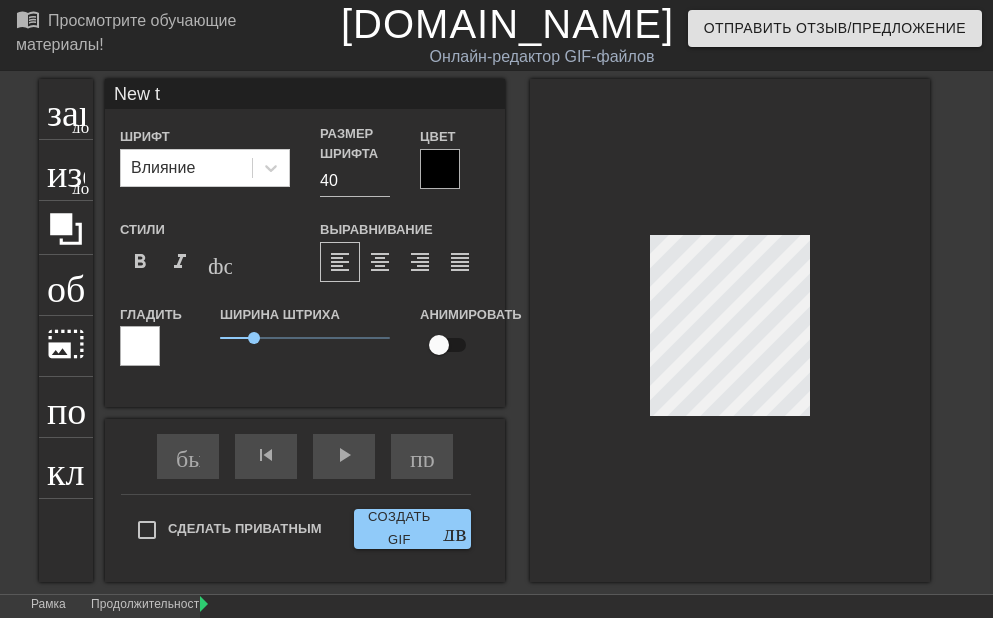 type on "New" 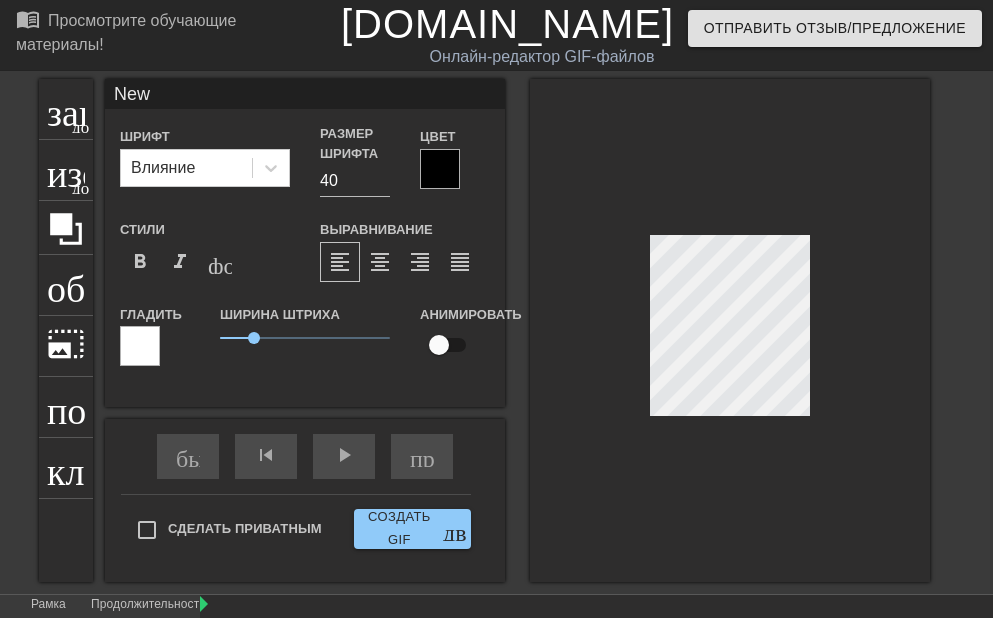 type on "New" 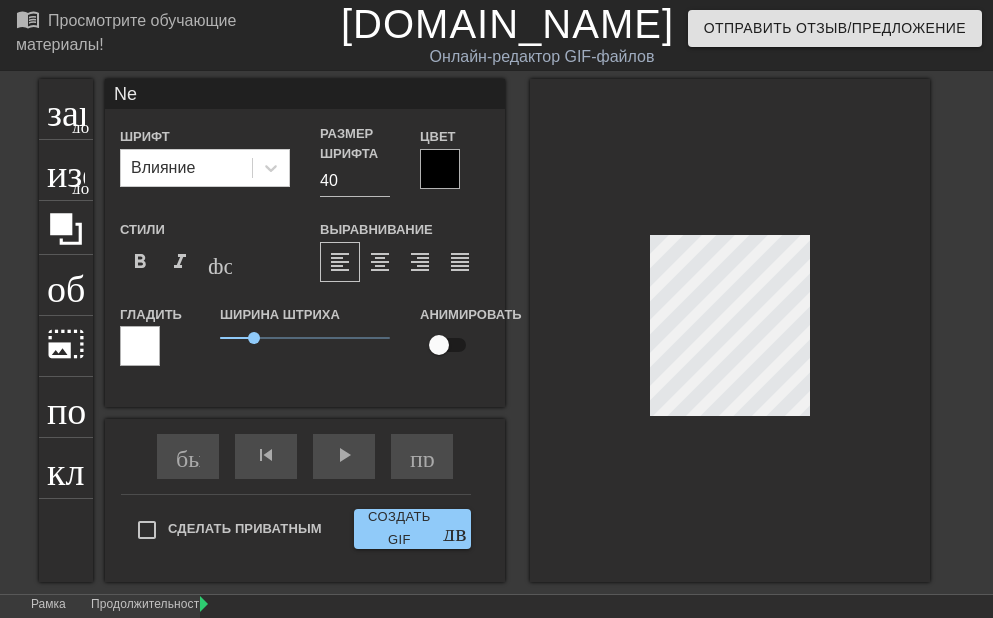 type on "N" 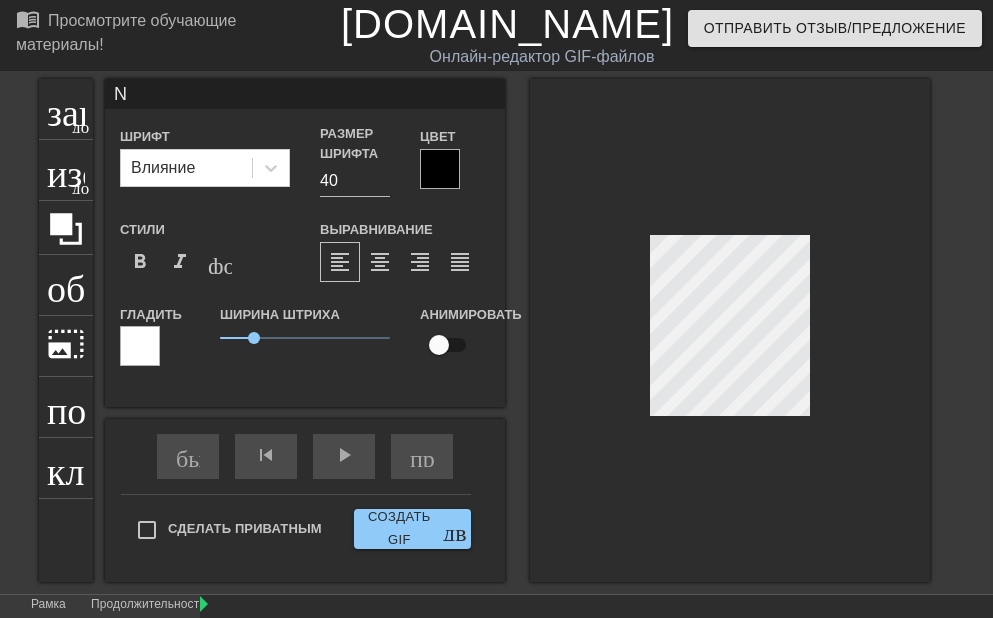 type 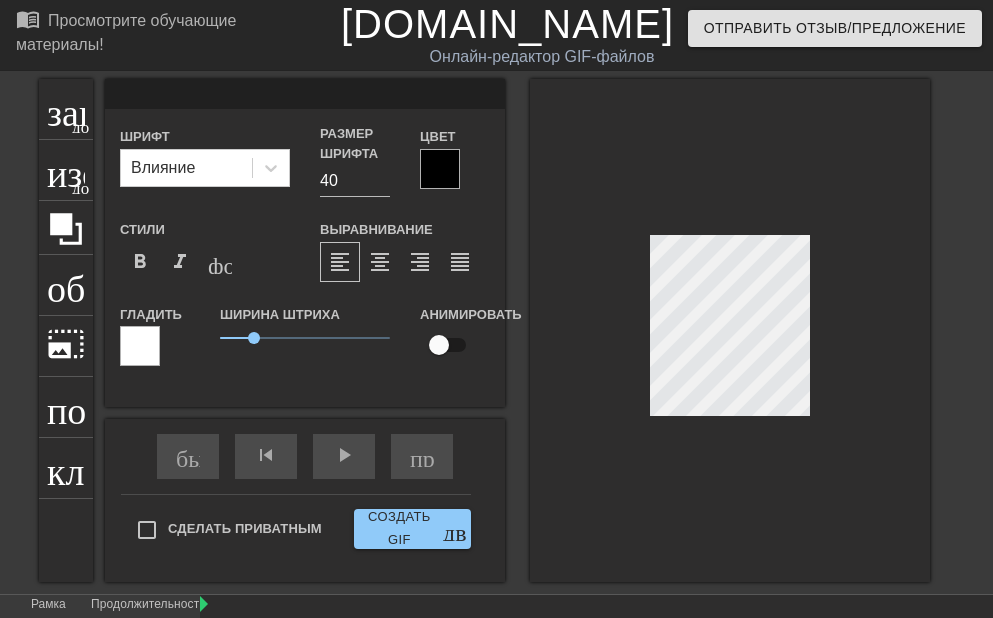 type on "*" 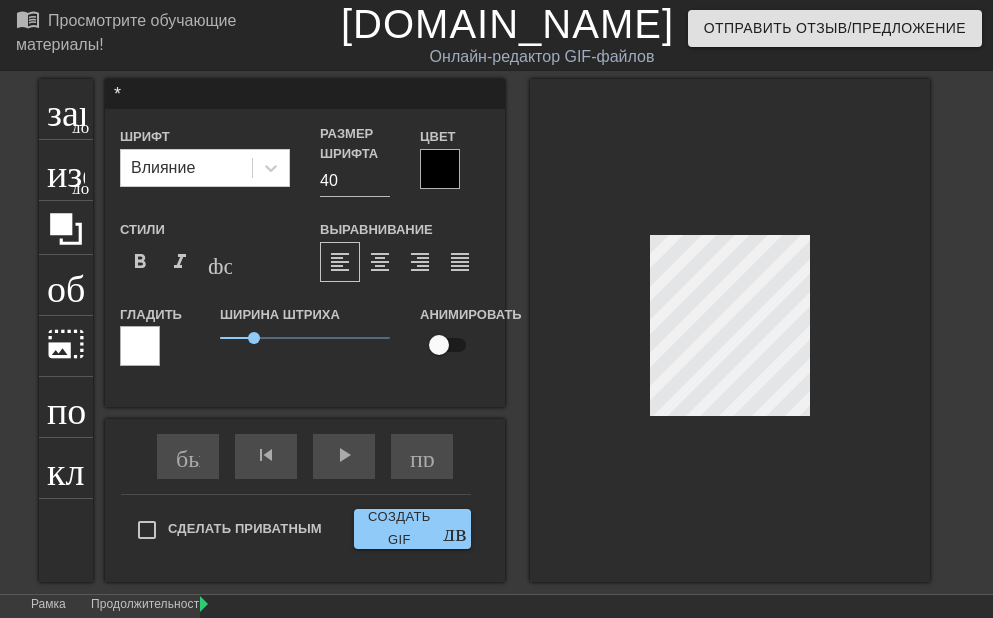 scroll, scrollTop: 3, scrollLeft: 3, axis: both 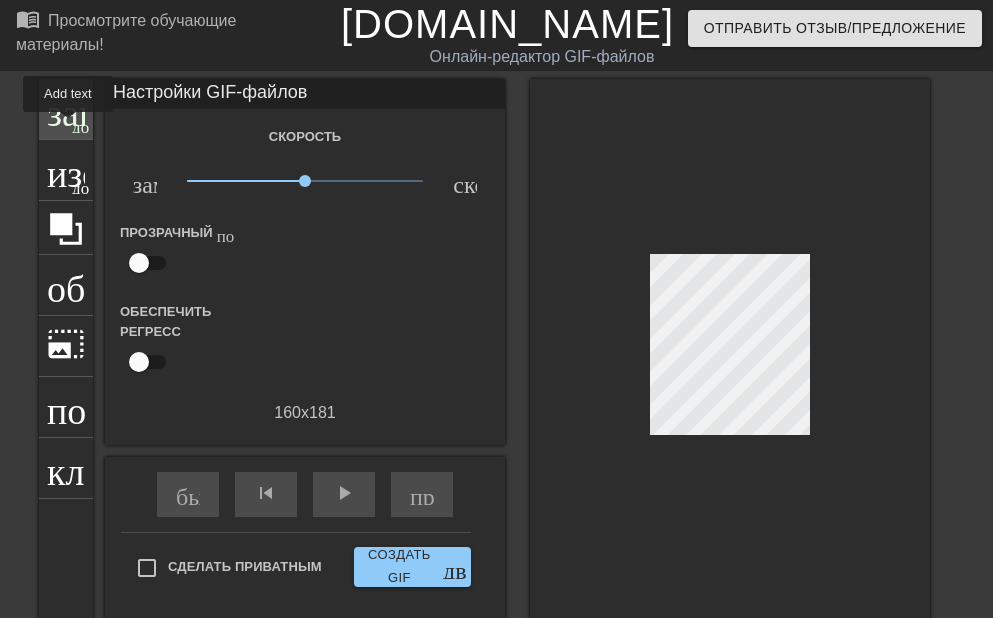 click on "заголовок добавить_круг" at bounding box center [66, 109] 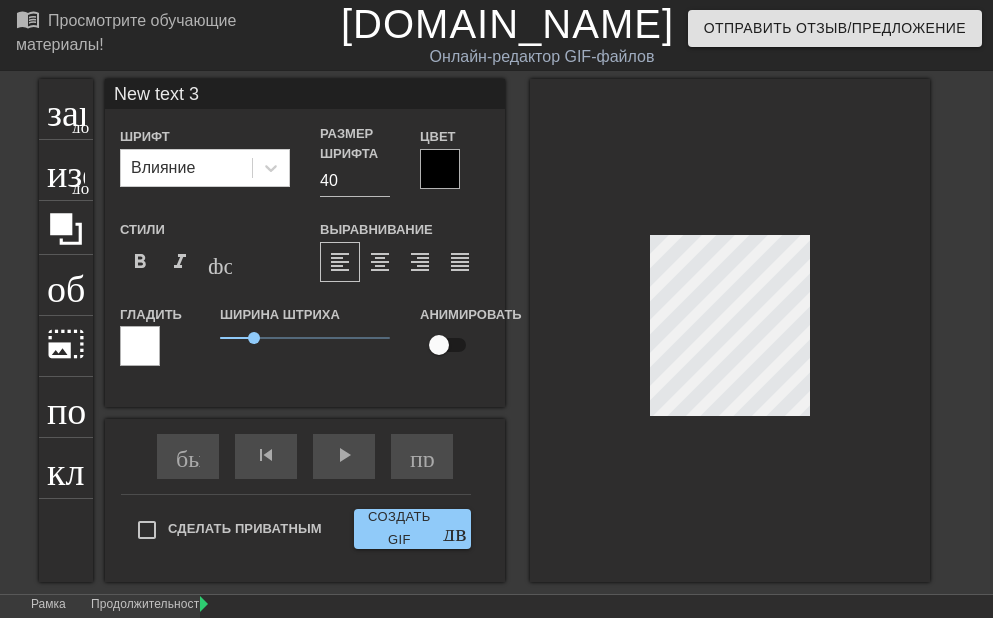 scroll, scrollTop: 3, scrollLeft: 2, axis: both 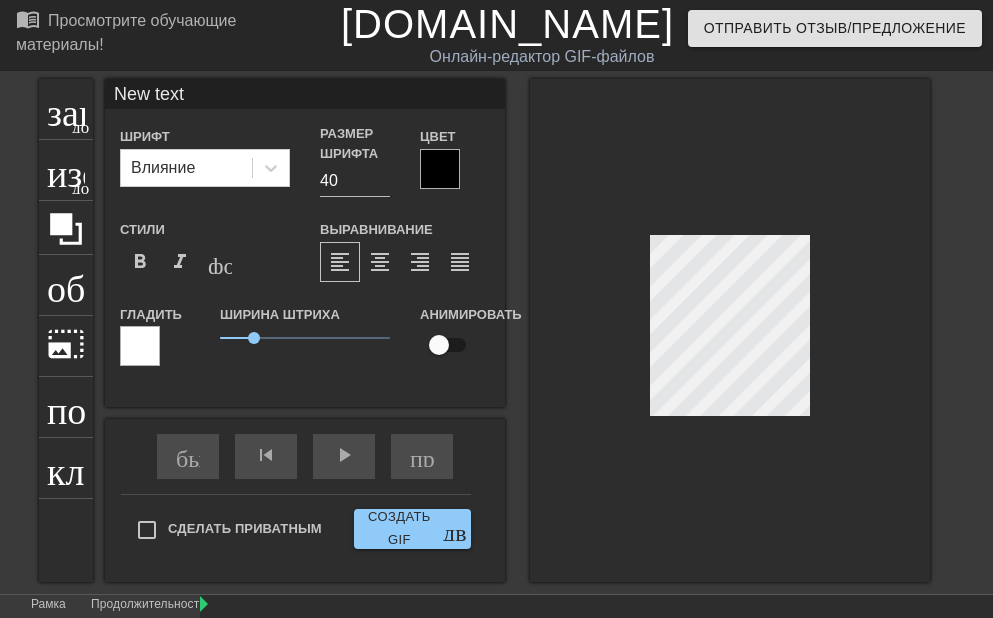 type on "New text" 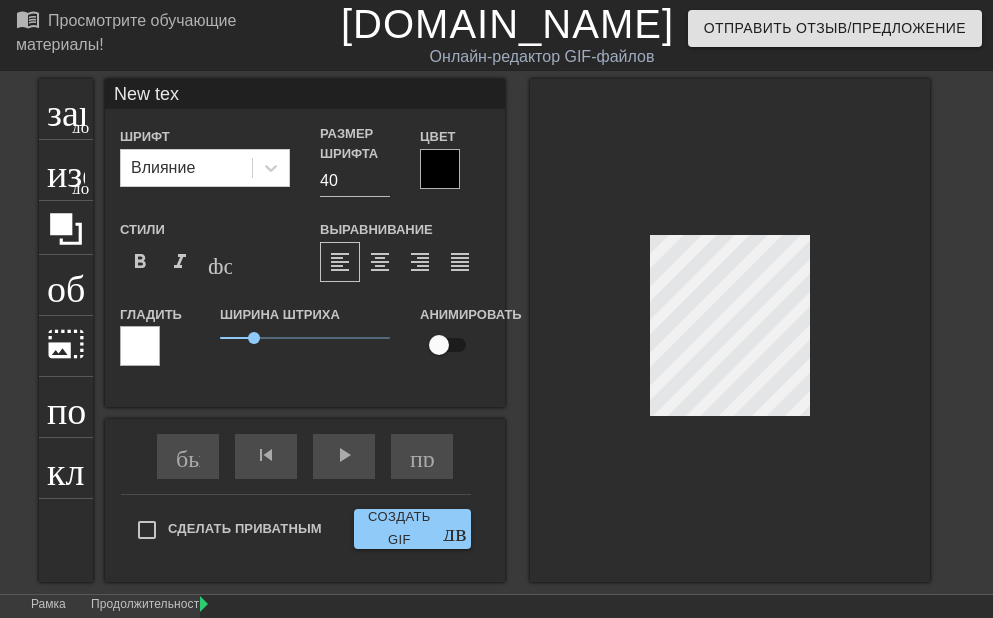 type on "New te" 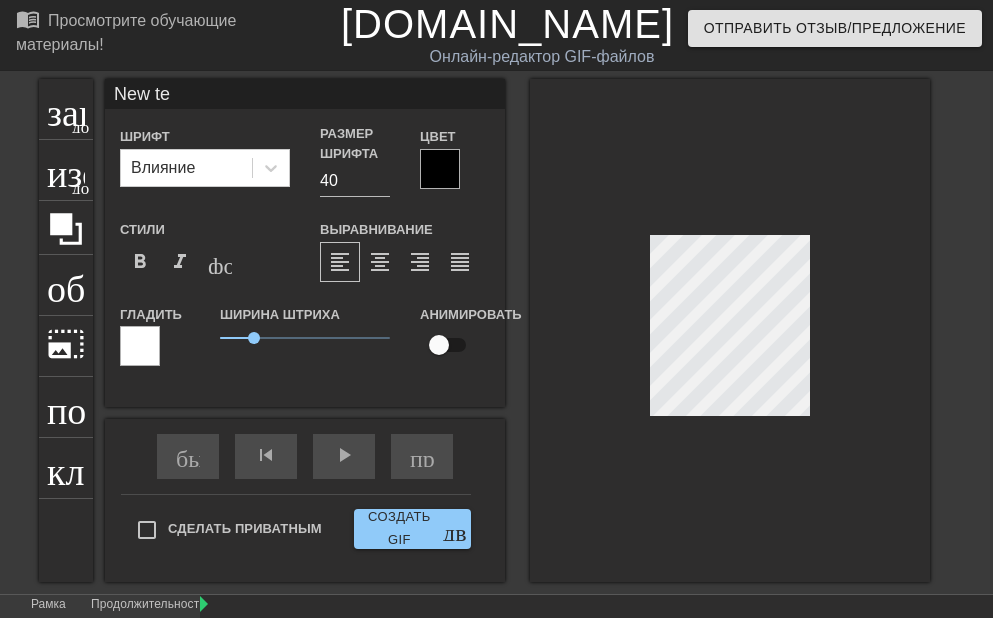 type on "New t" 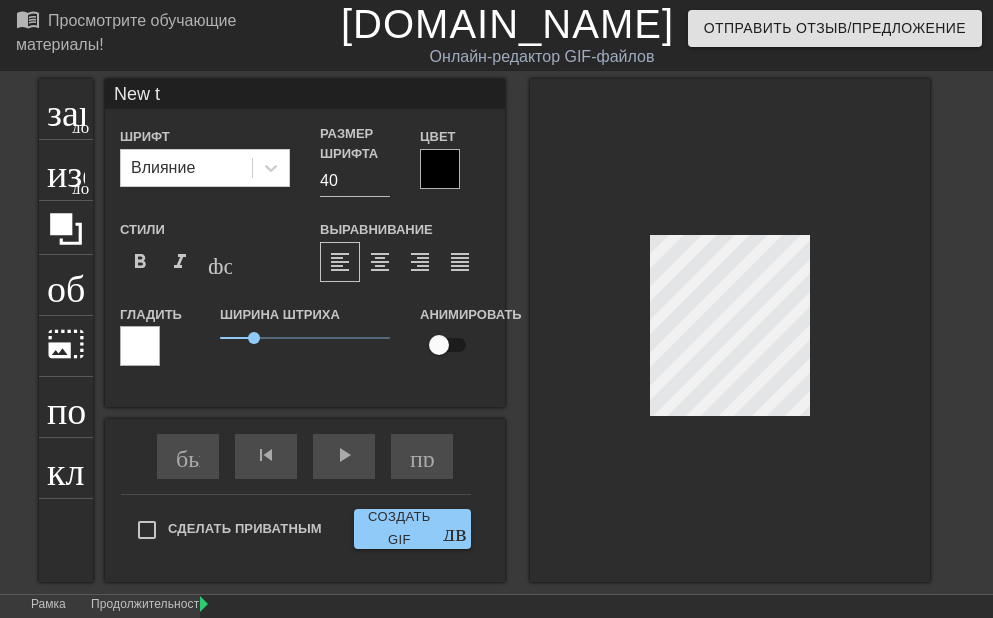 type on "New" 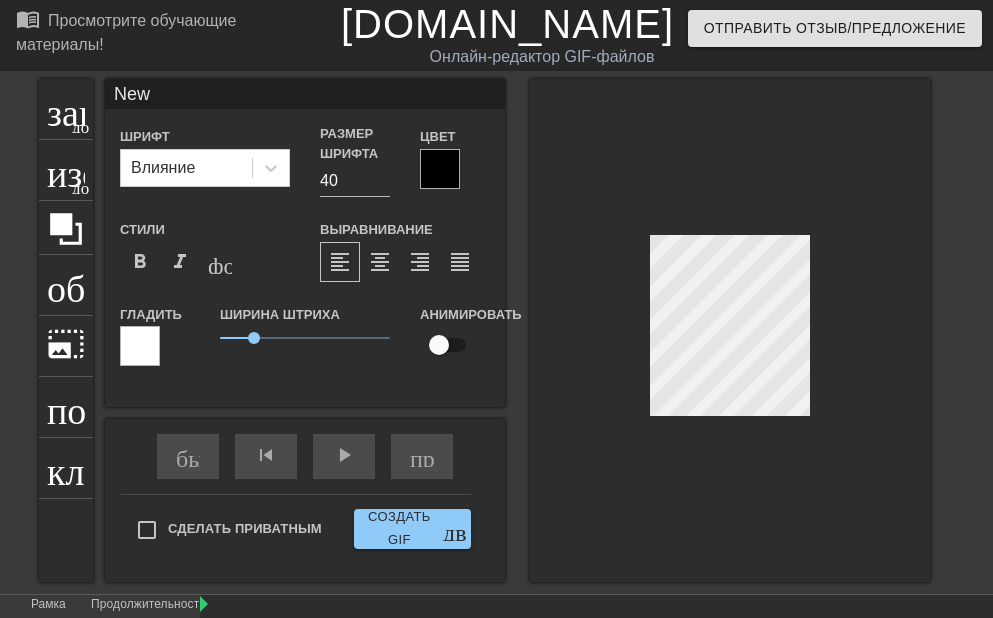 type on "New" 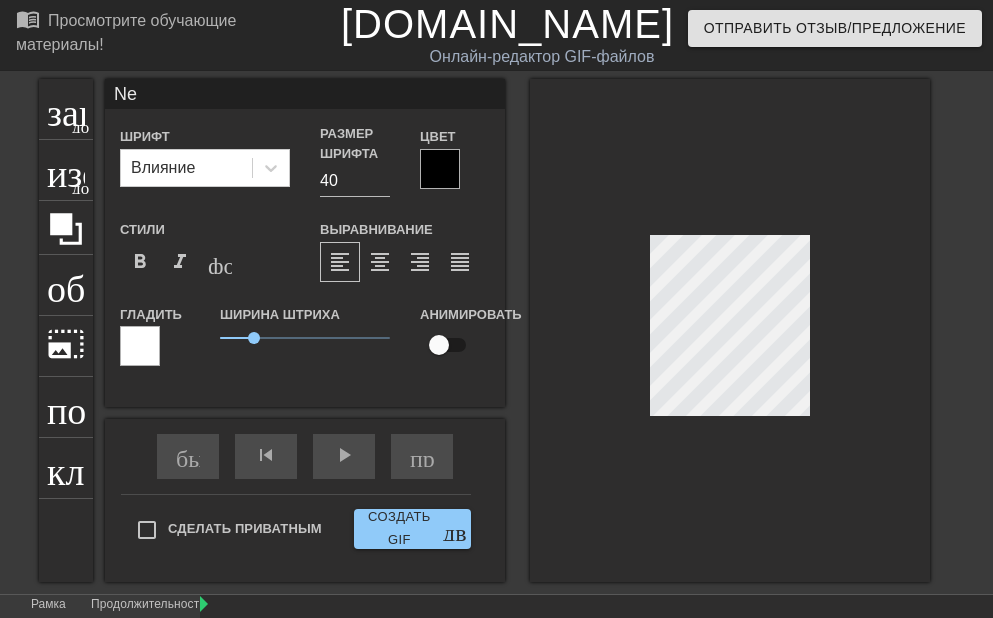 type on "Ne" 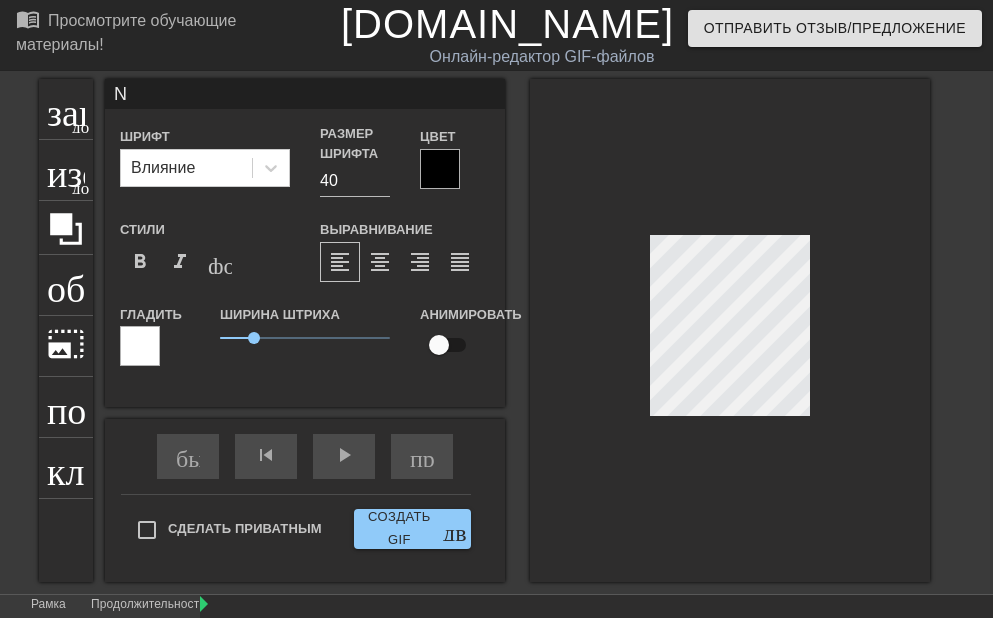 type 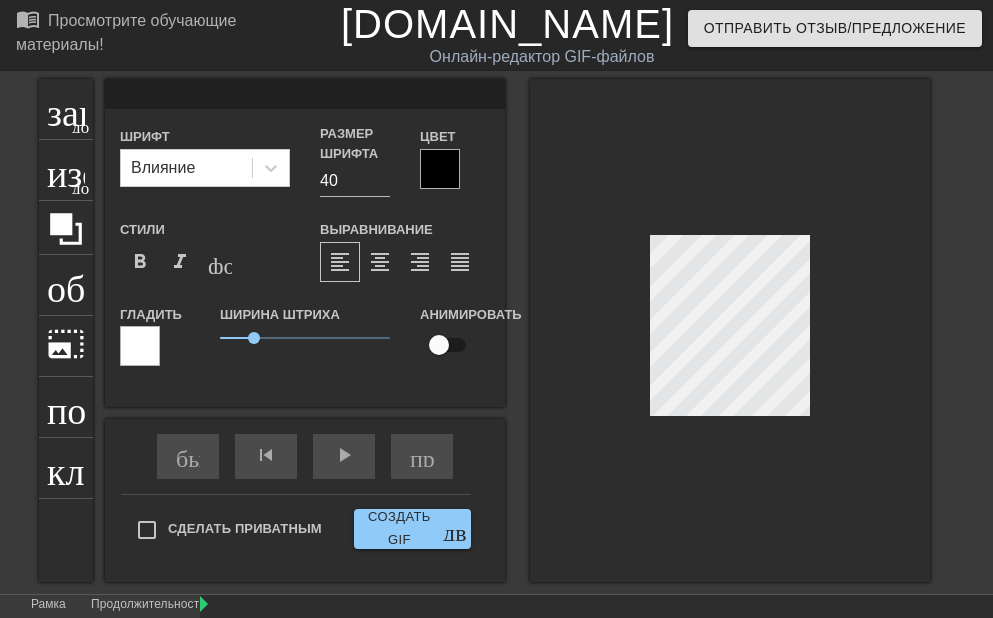 scroll, scrollTop: 3, scrollLeft: 2, axis: both 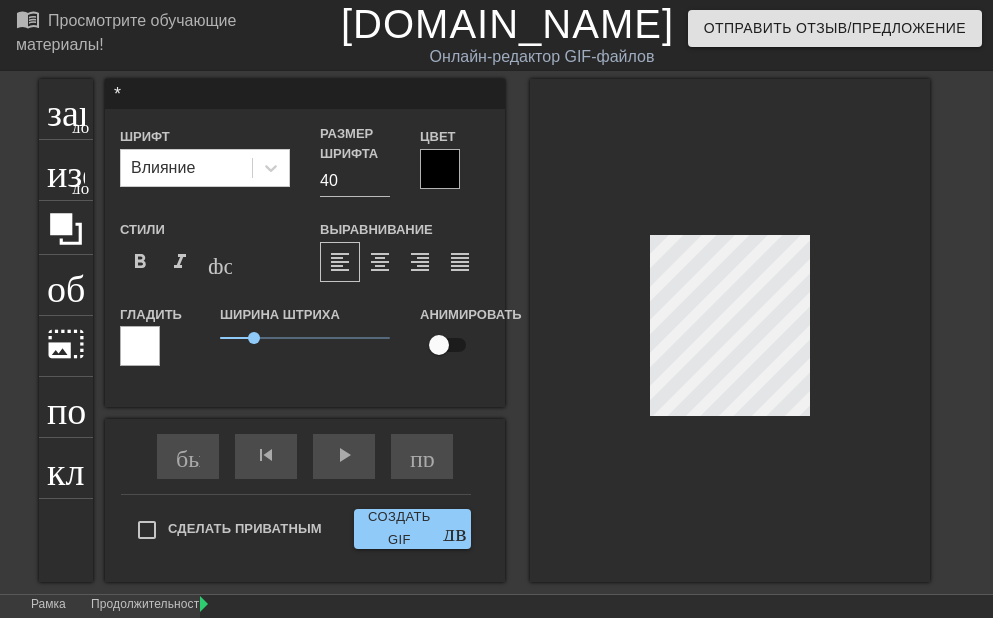 type on "П" 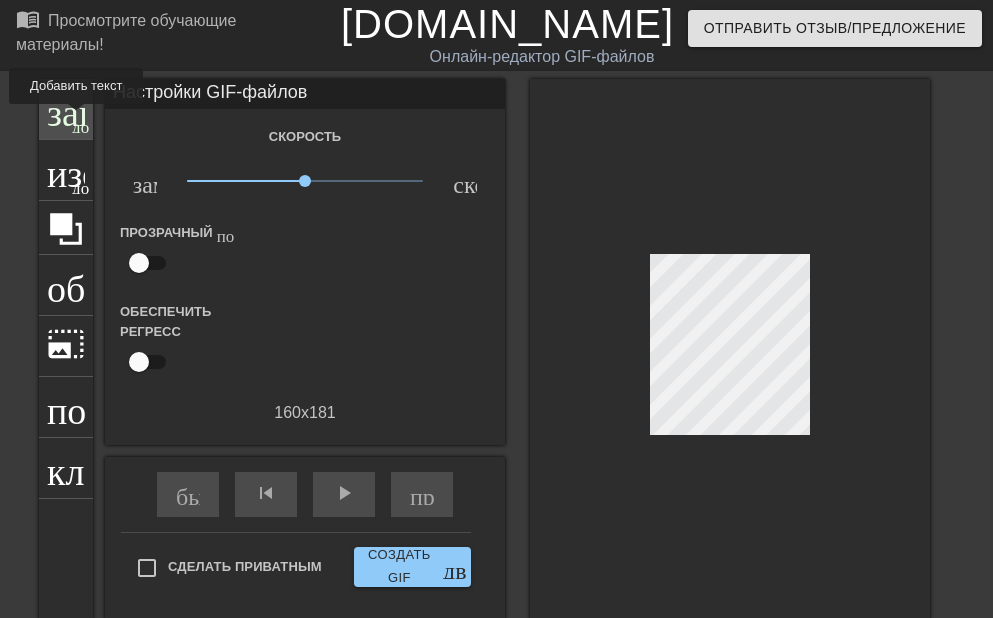 click on "заголовок" at bounding box center [126, 107] 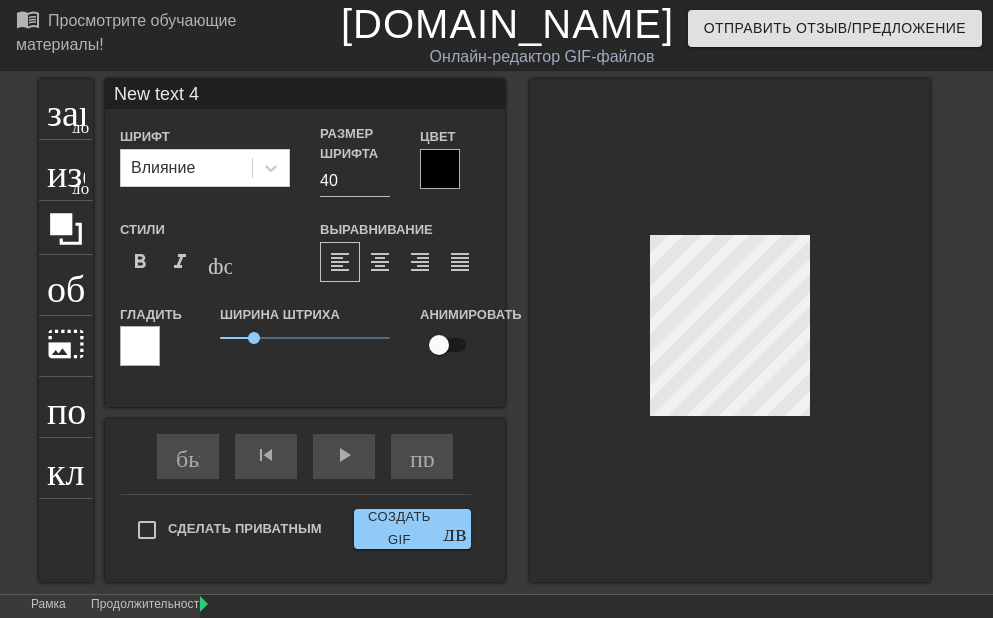 scroll, scrollTop: 3, scrollLeft: 2, axis: both 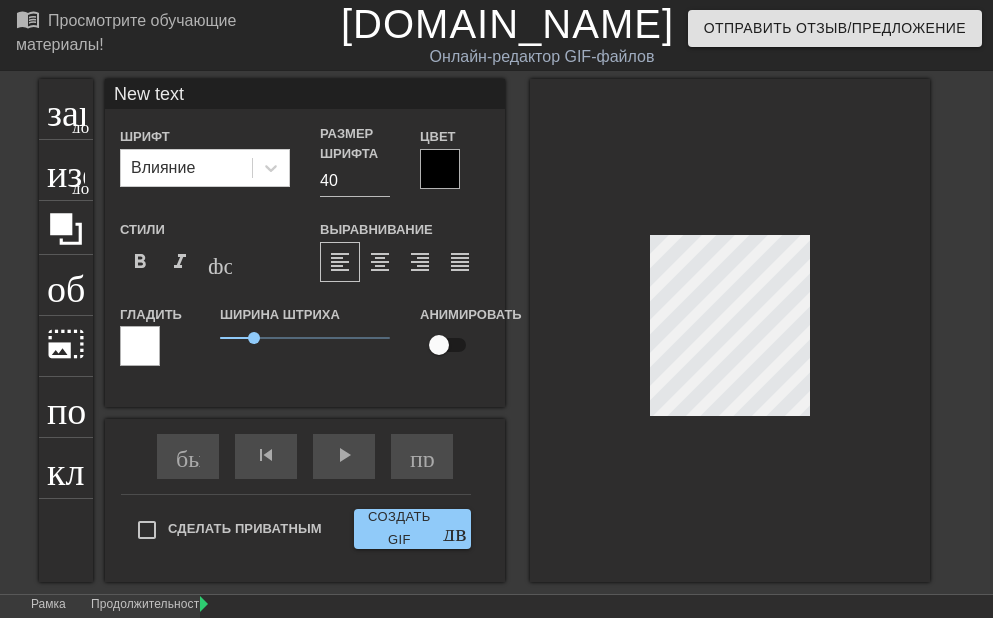 type on "New text" 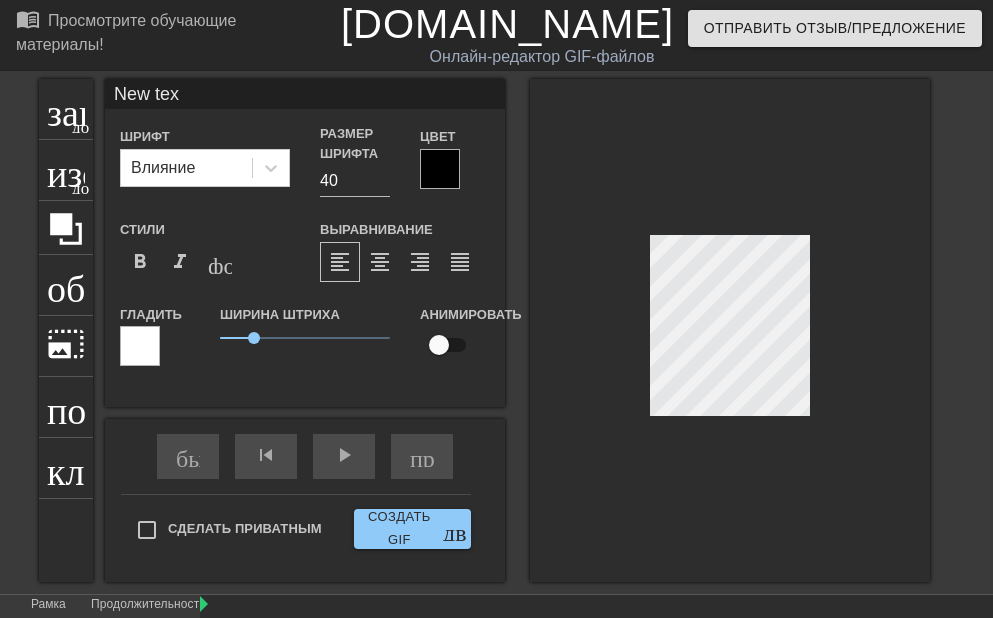 type on "New te" 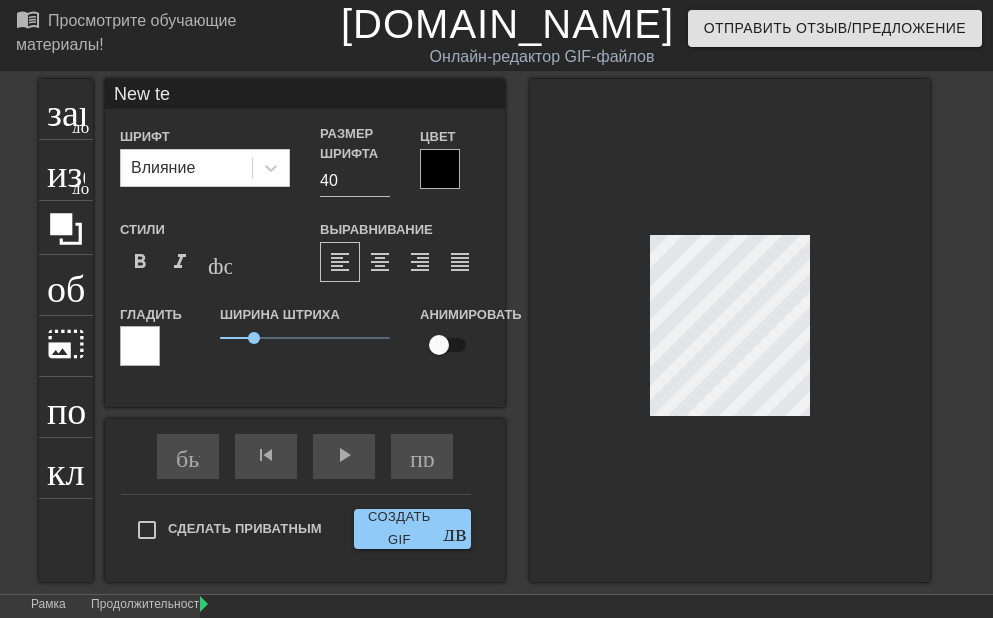 type on "New t" 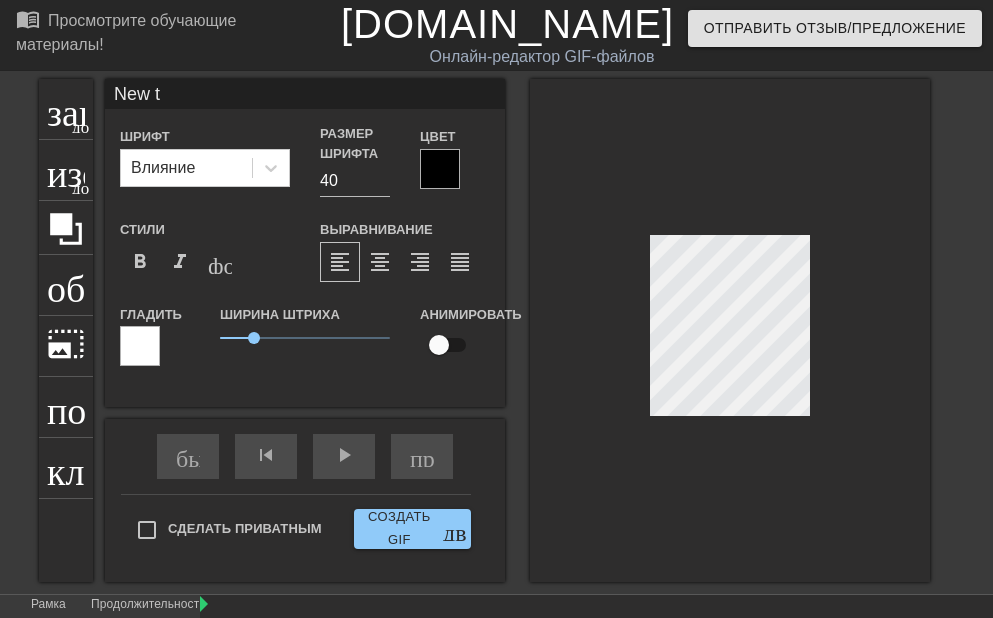 type on "New" 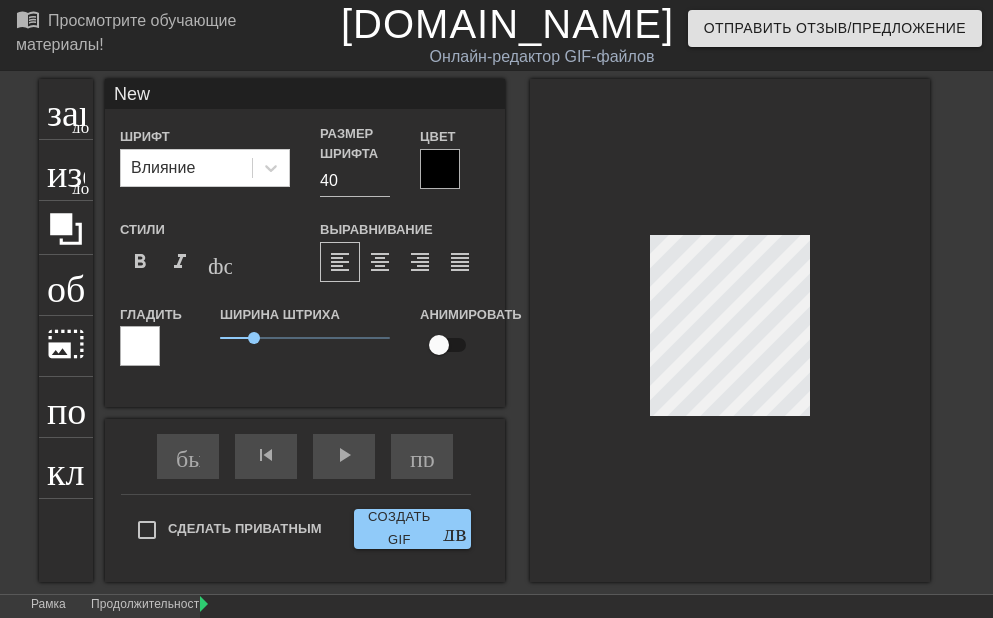 type on "New" 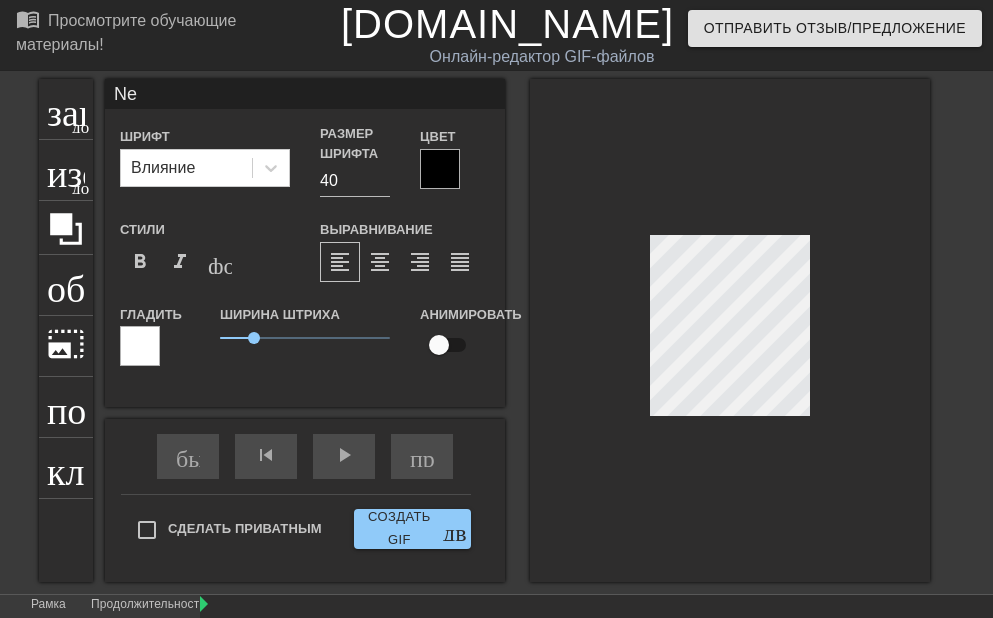 type on "N" 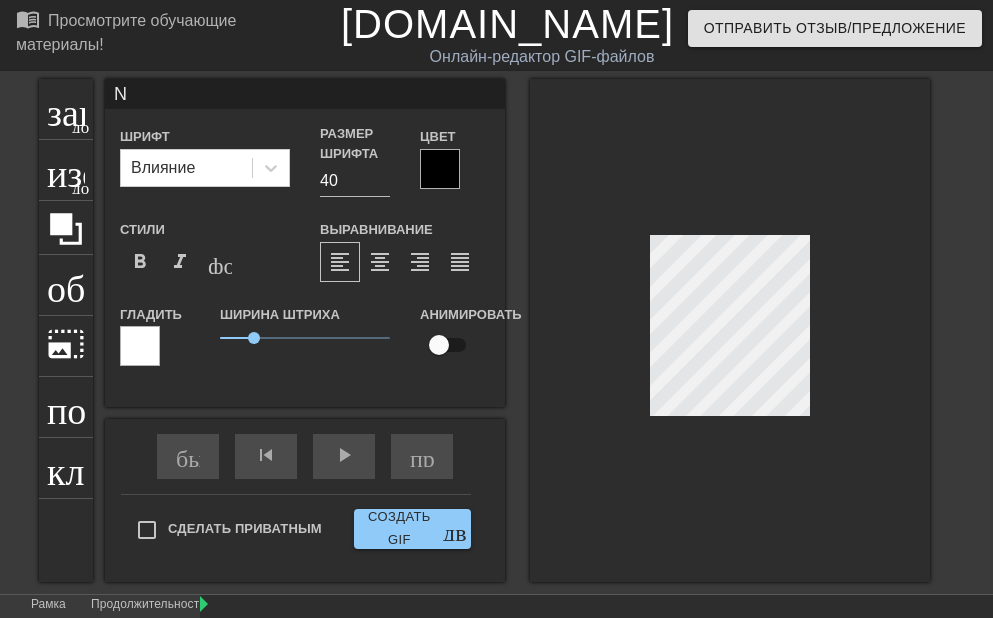 type 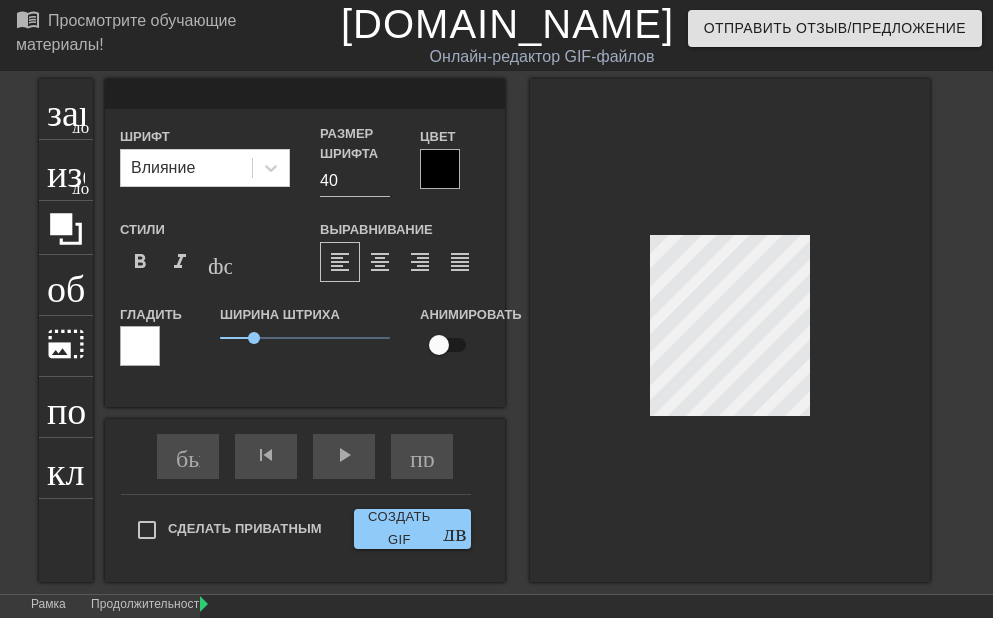 scroll, scrollTop: 3, scrollLeft: 2, axis: both 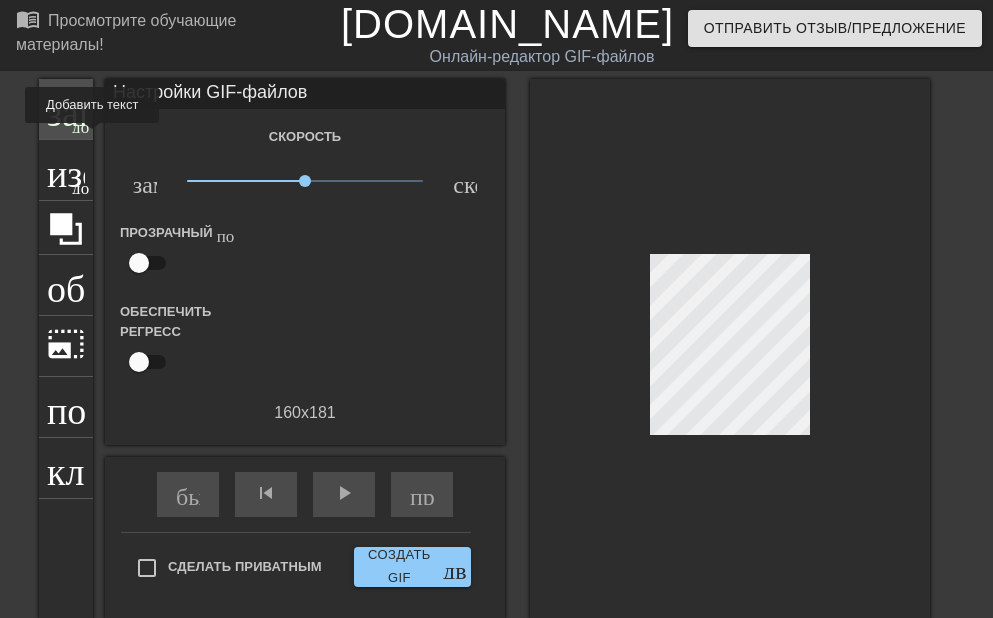 click on "заголовок добавить_круг" at bounding box center (66, 109) 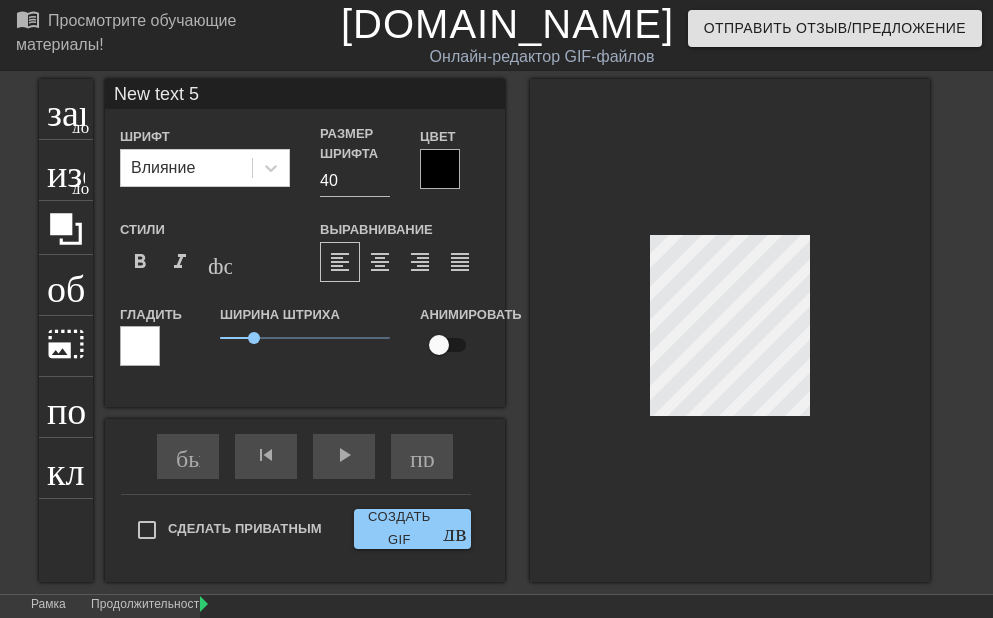 scroll, scrollTop: 3, scrollLeft: 5, axis: both 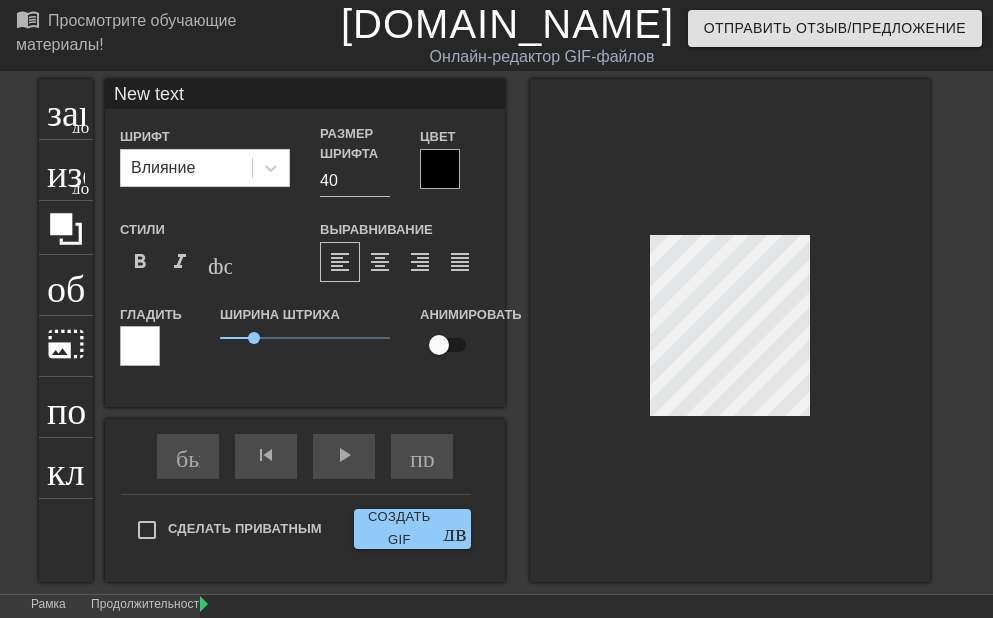 type on "New text" 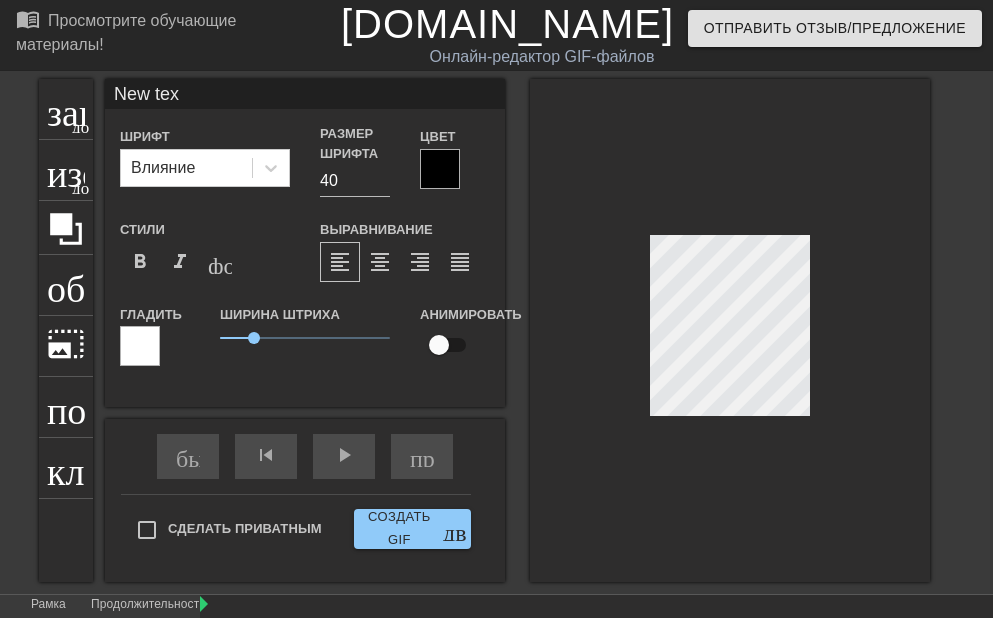 type on "New te" 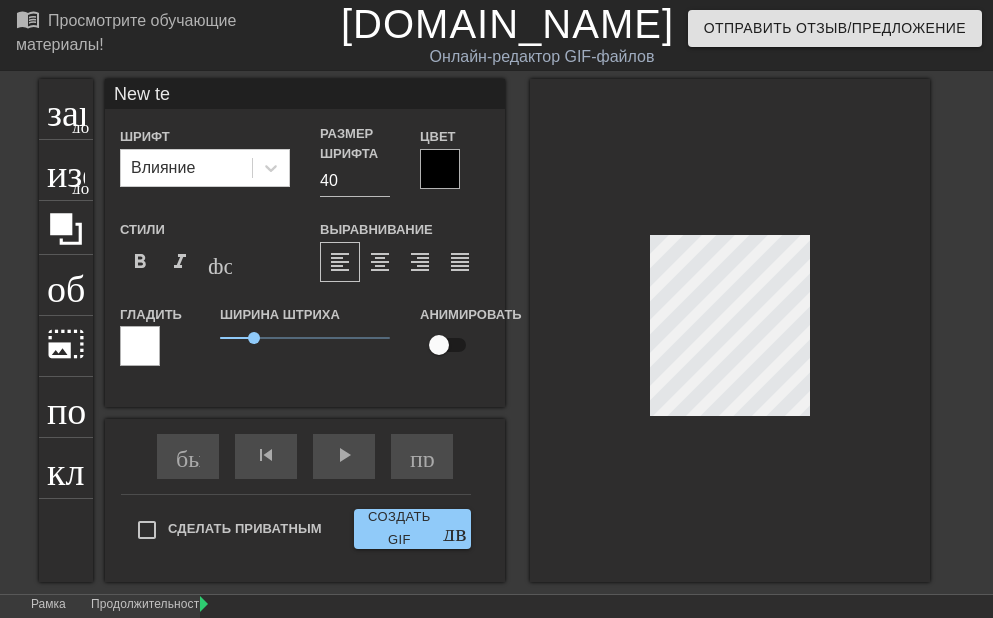 type on "New t" 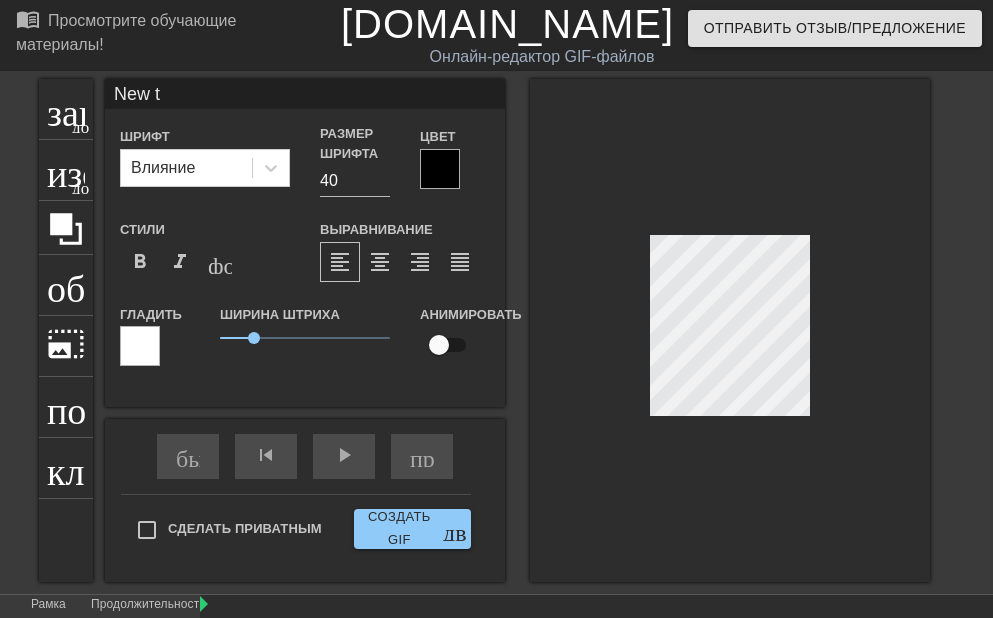 type on "New" 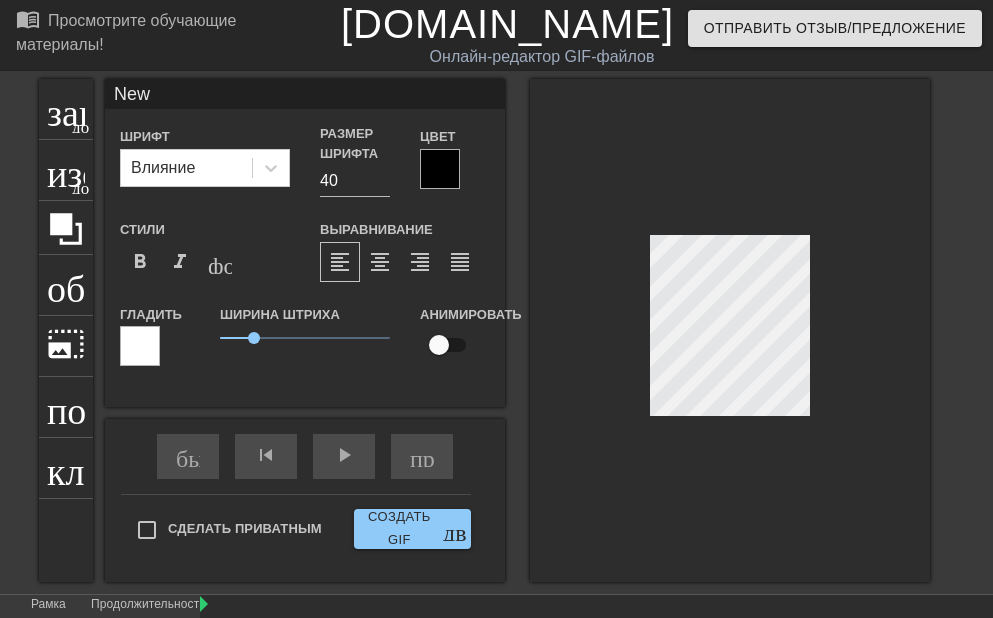 type on "New" 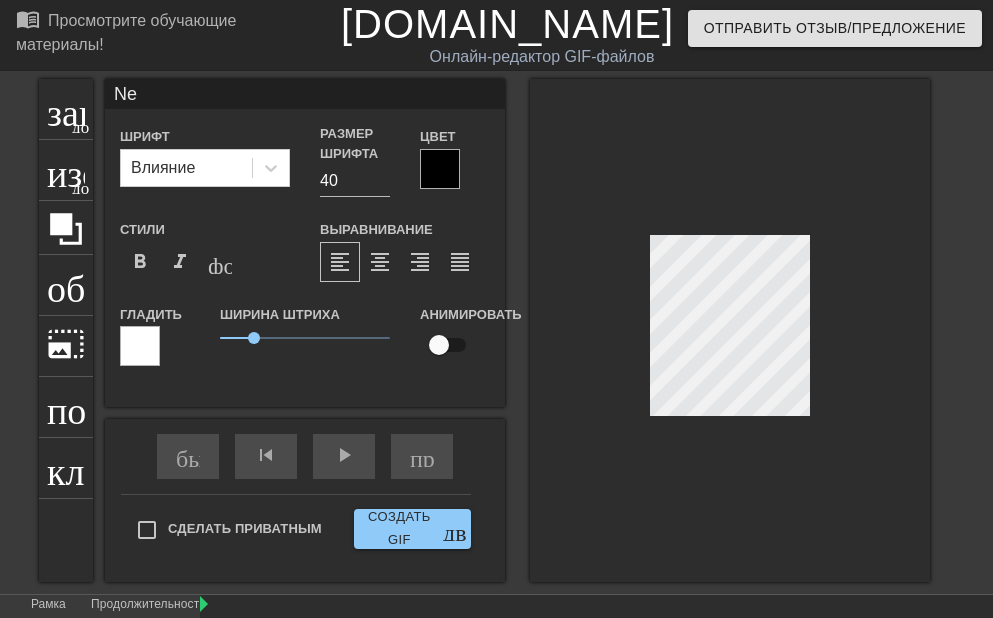 type on "N" 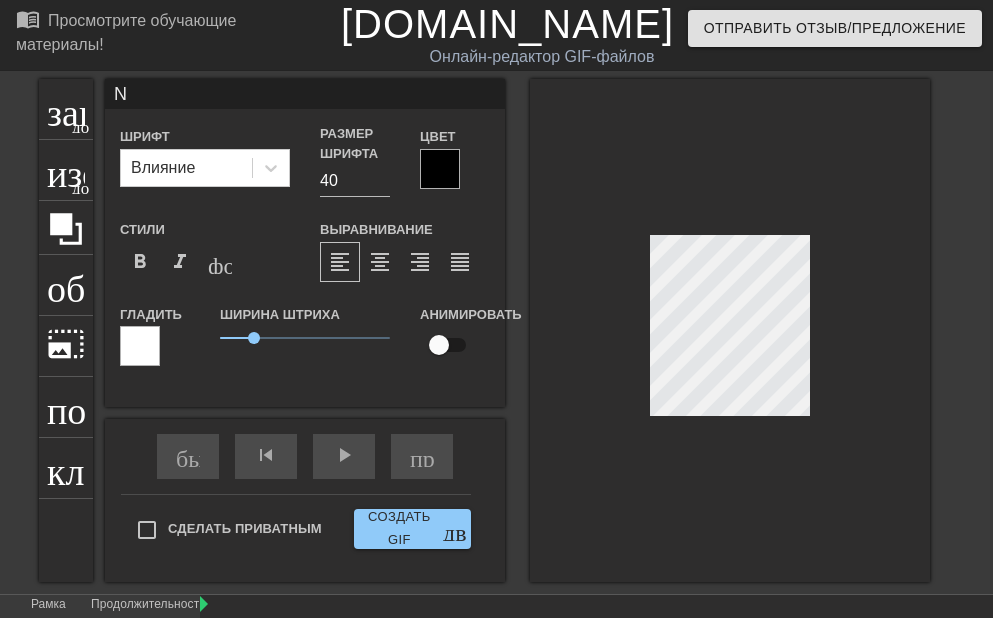 type 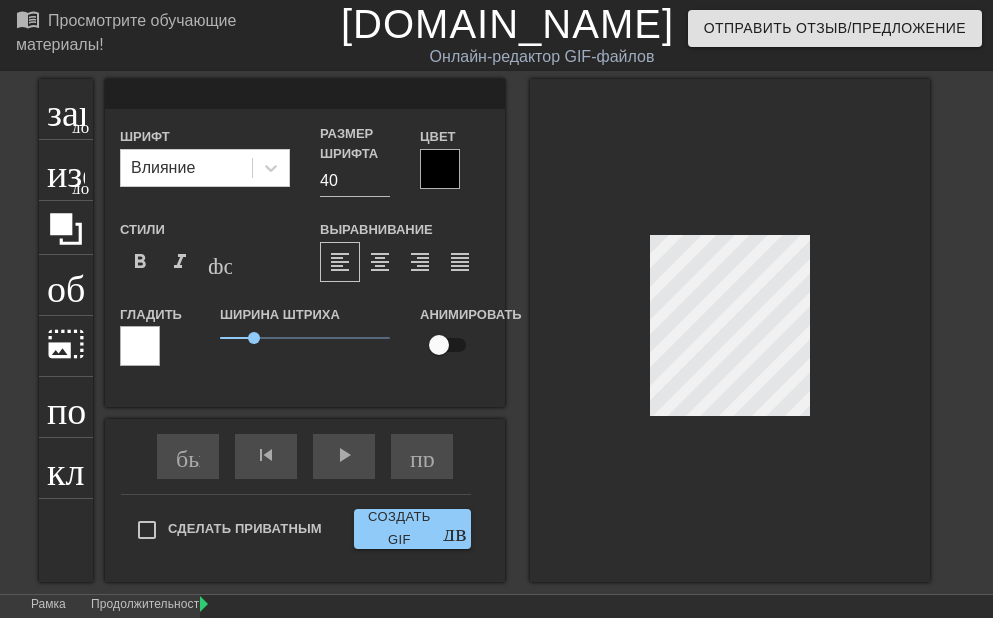 scroll, scrollTop: 3, scrollLeft: 2, axis: both 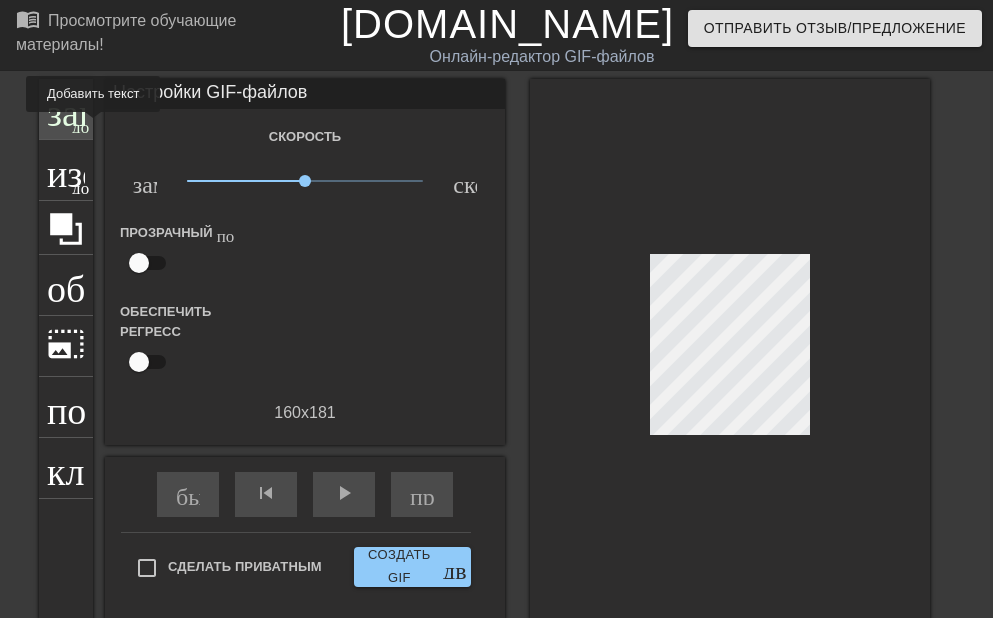 click on "заголовок добавить_круг" at bounding box center (66, 109) 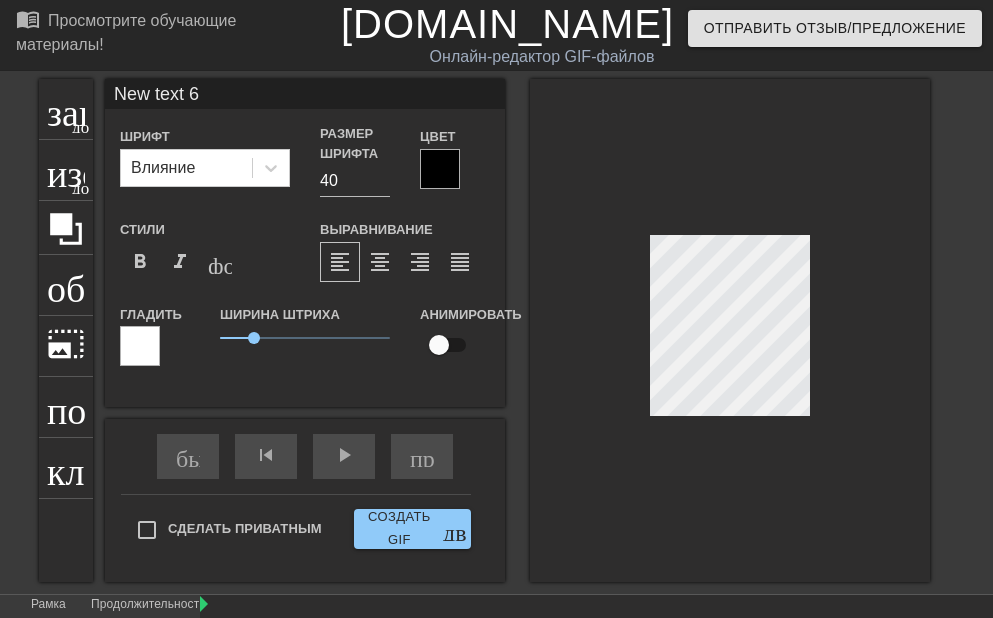 scroll, scrollTop: 2, scrollLeft: 2, axis: both 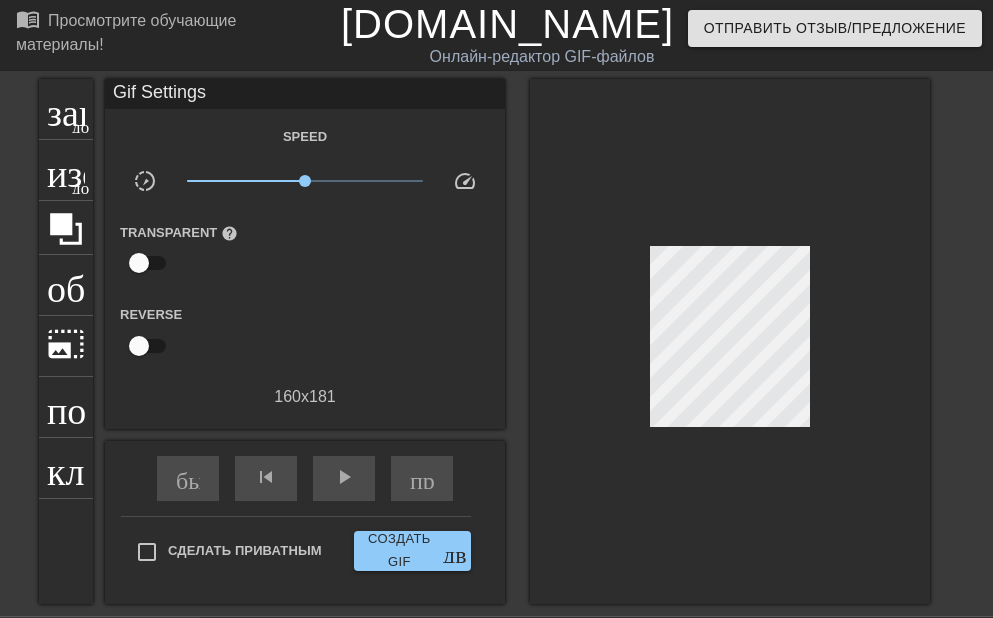 click at bounding box center (730, 341) 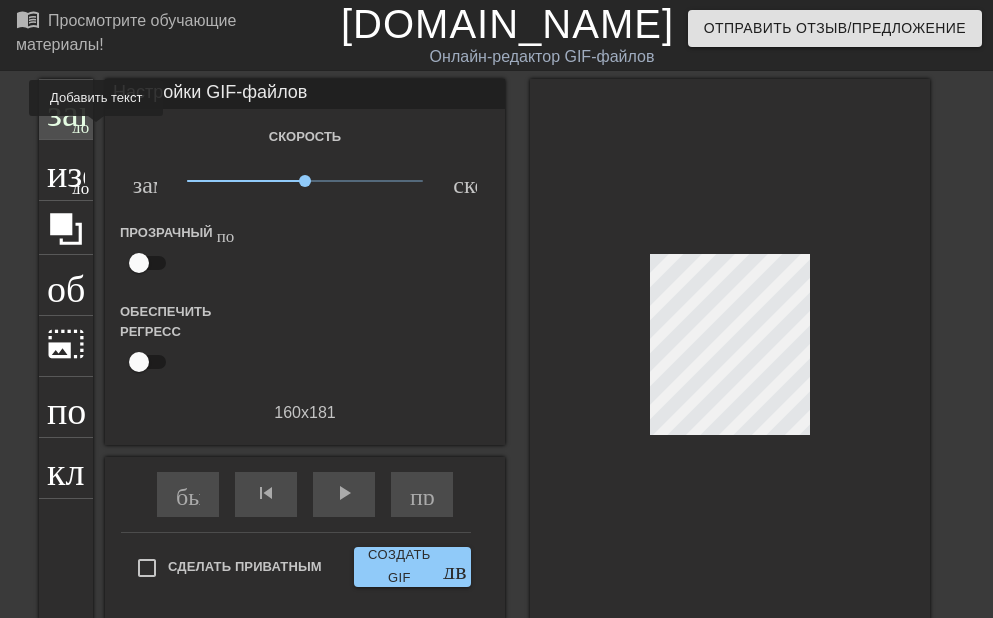 click on "добавить_круг" at bounding box center (129, 124) 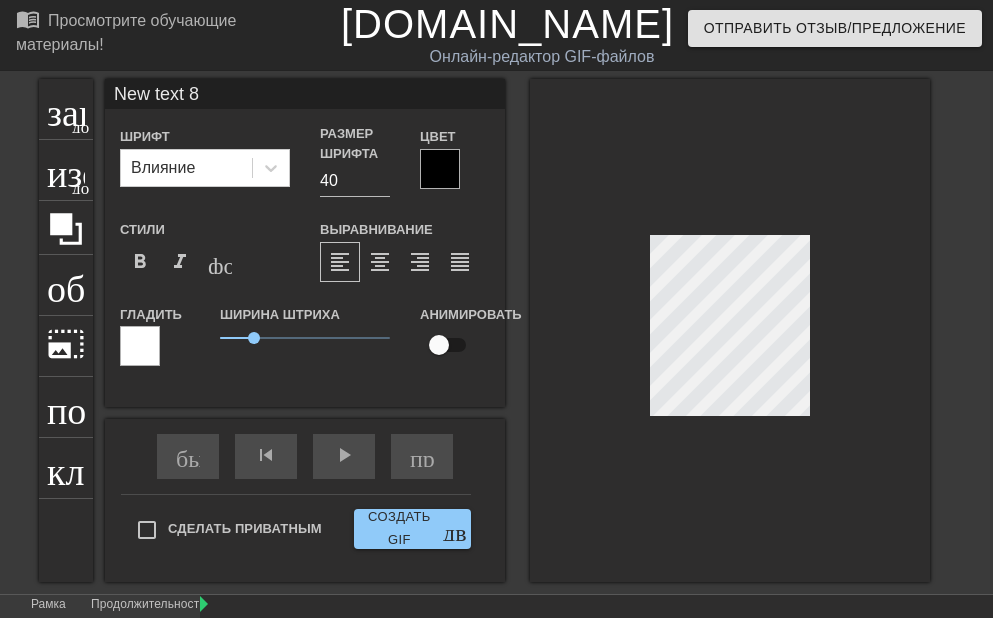 scroll, scrollTop: 3, scrollLeft: 2, axis: both 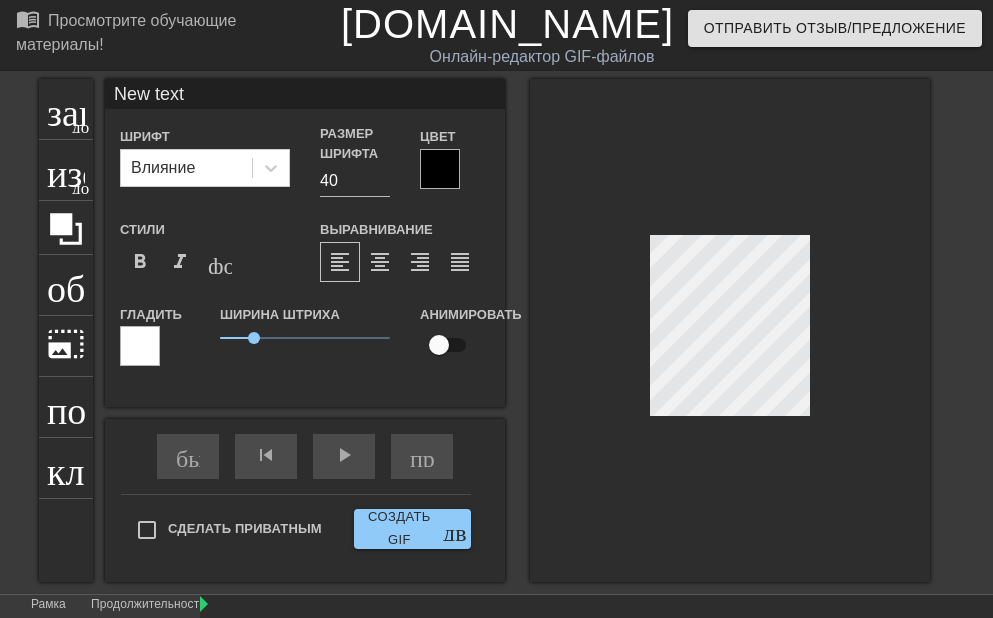 type on "New text" 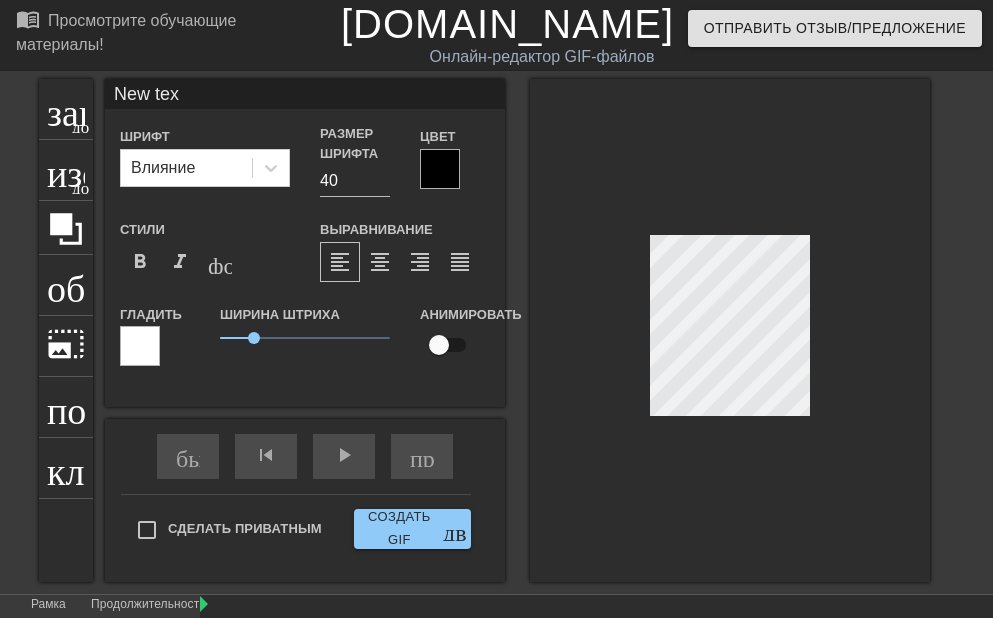 type on "New te" 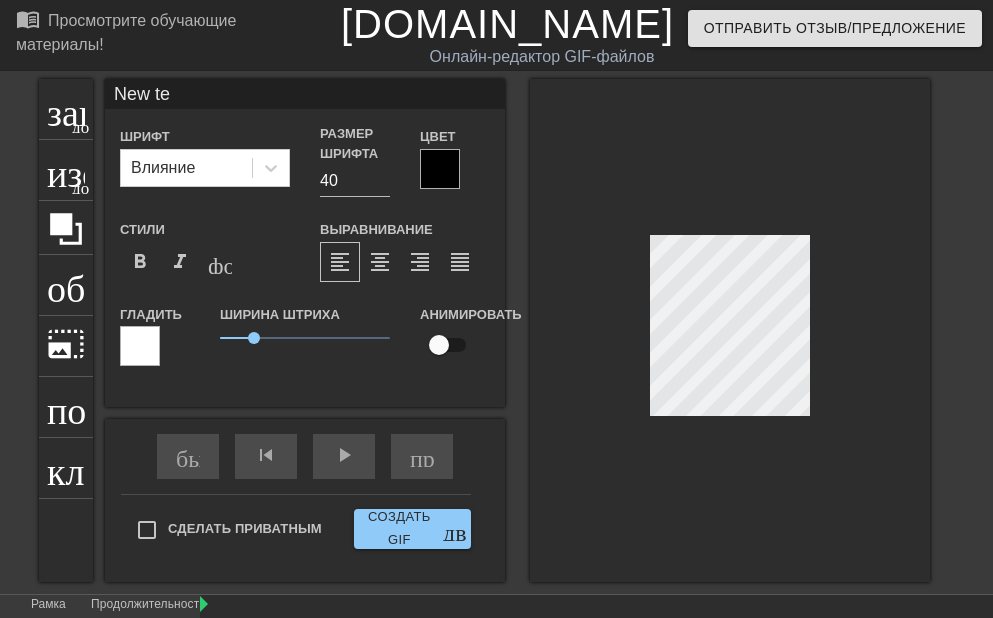 type on "New t" 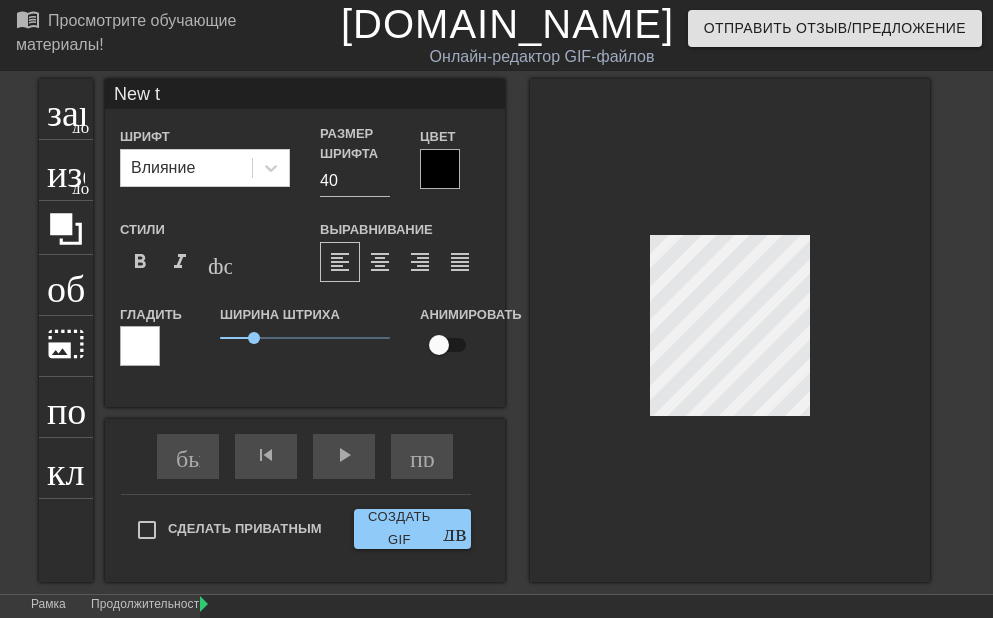 type on "New" 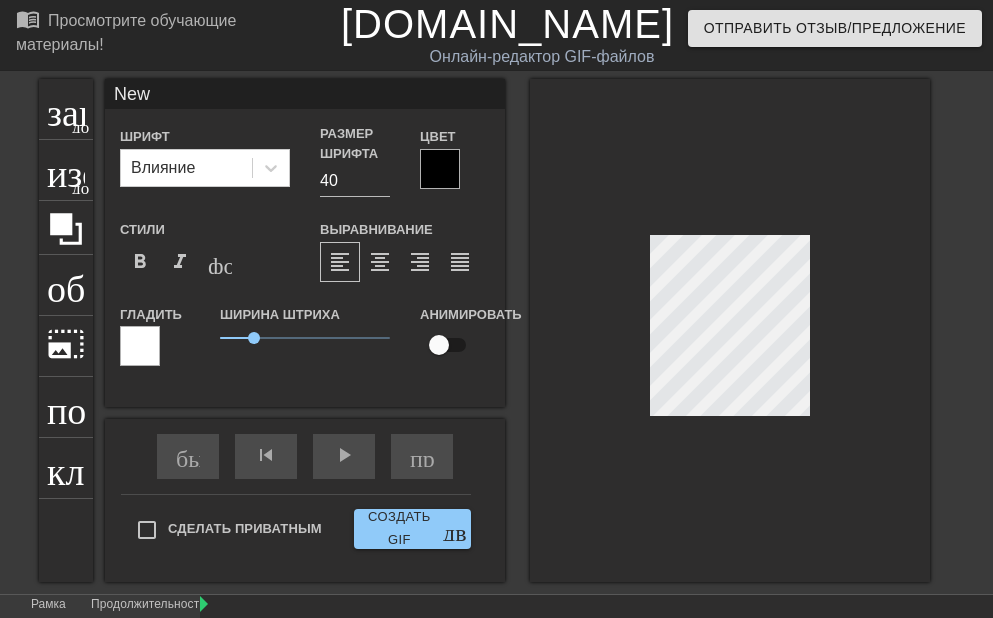 type on "New" 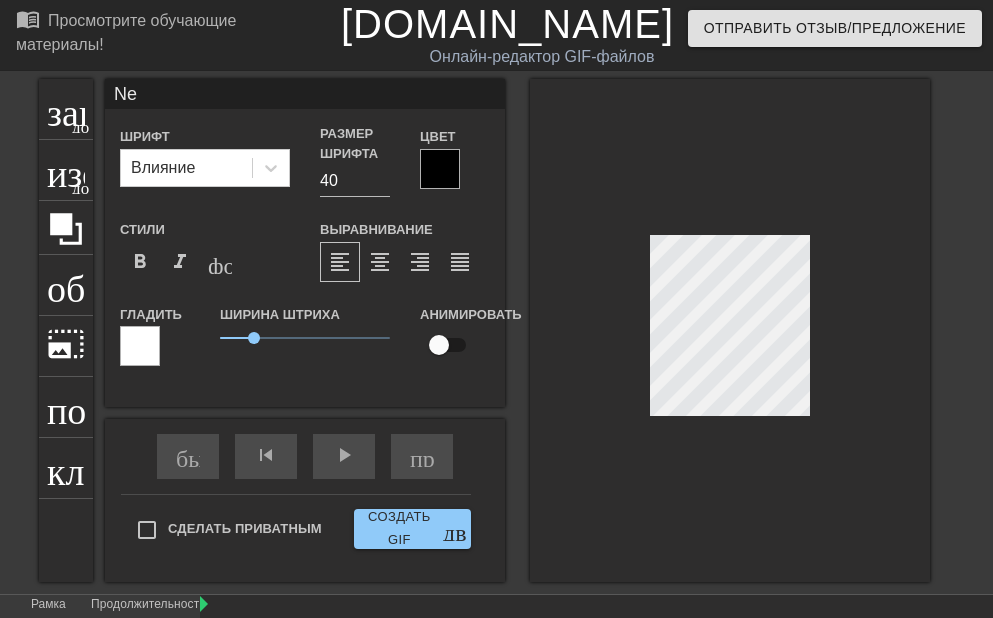 type on "N" 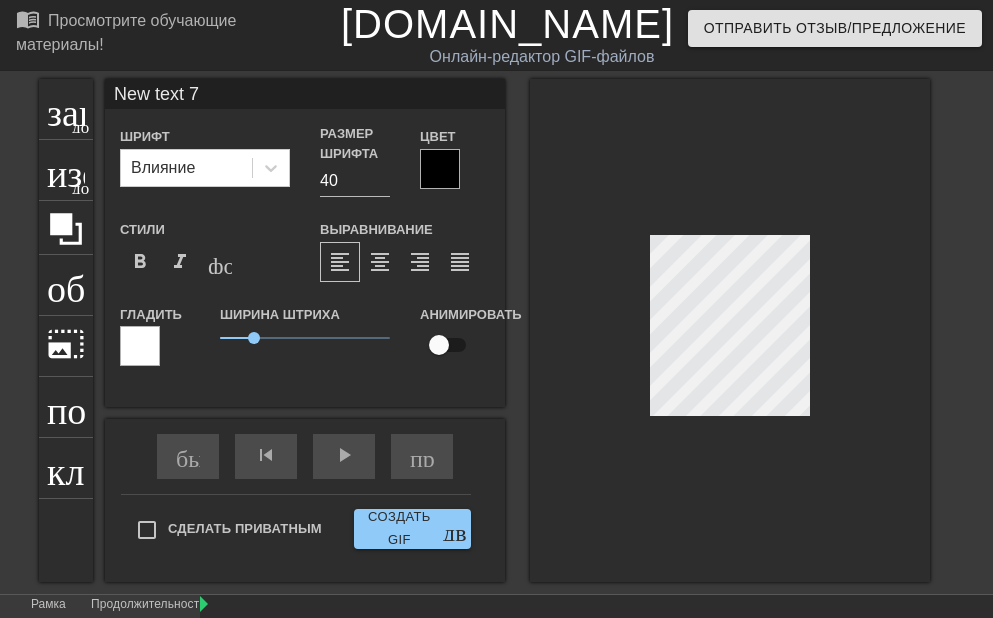 scroll, scrollTop: 3, scrollLeft: 2, axis: both 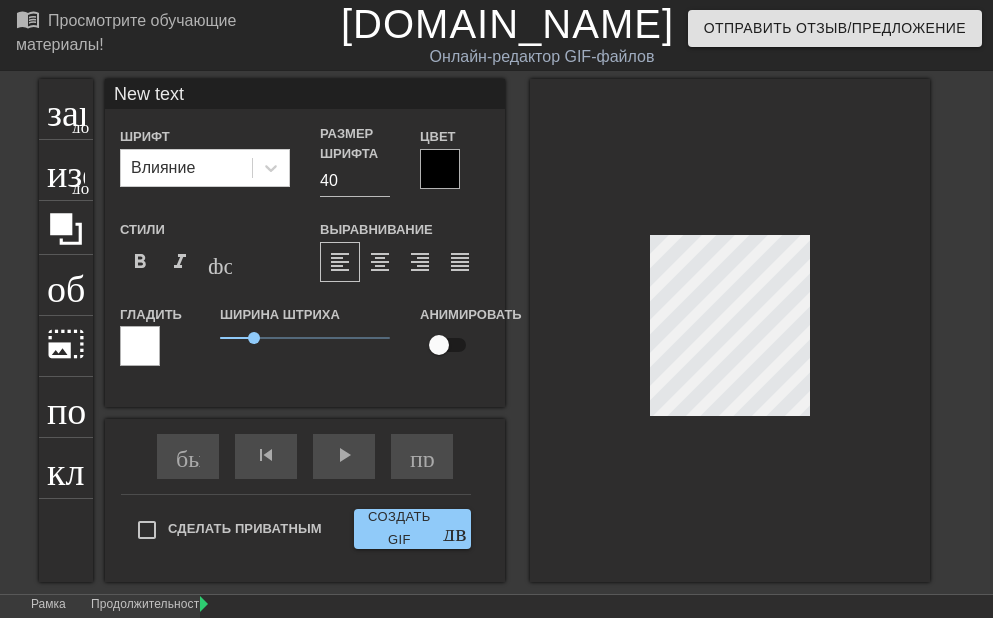 type on "New text" 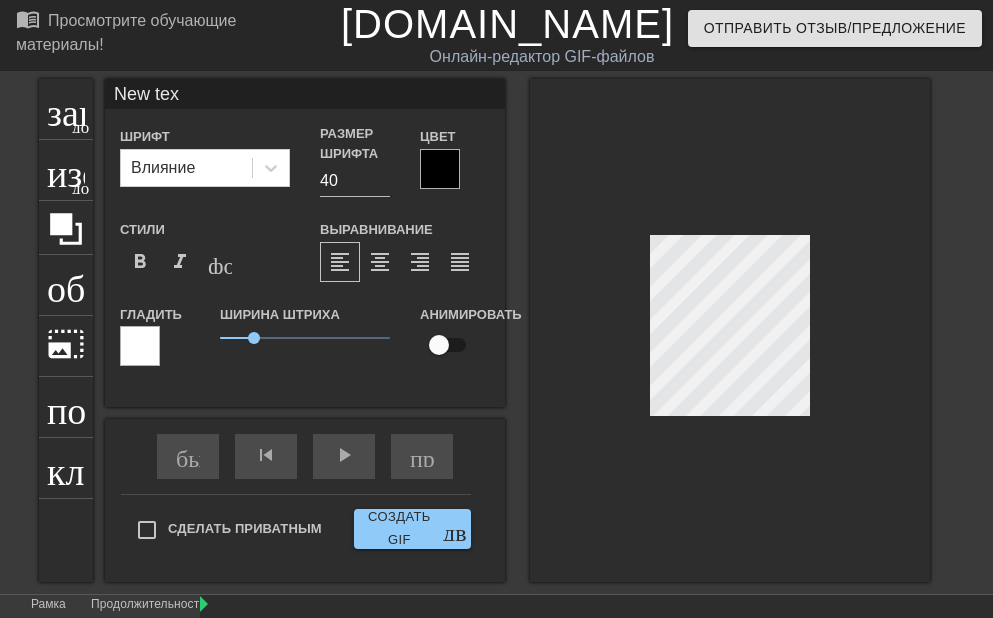 type on "New tex" 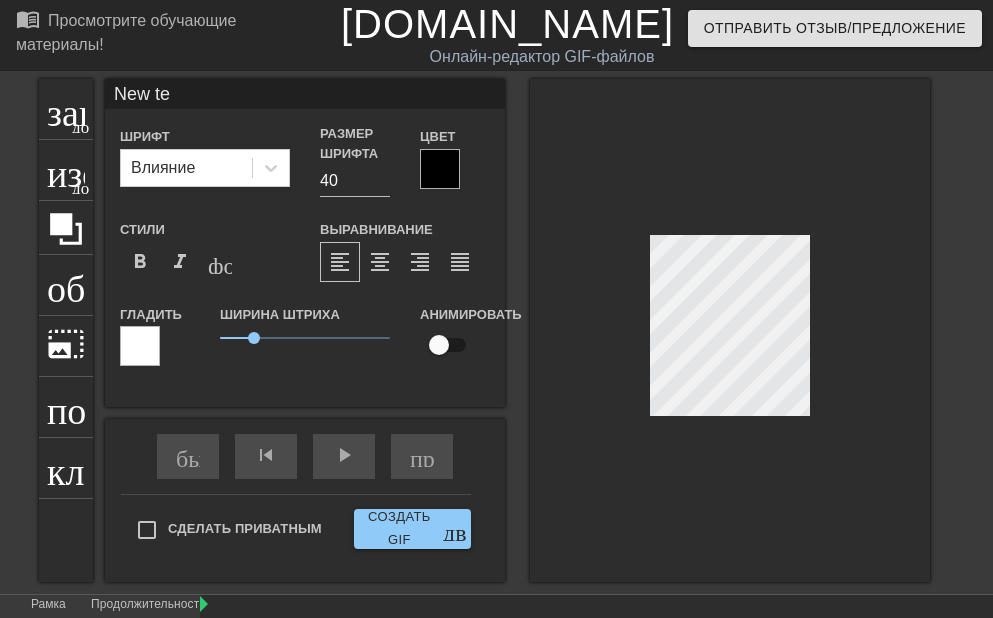 type on "New te" 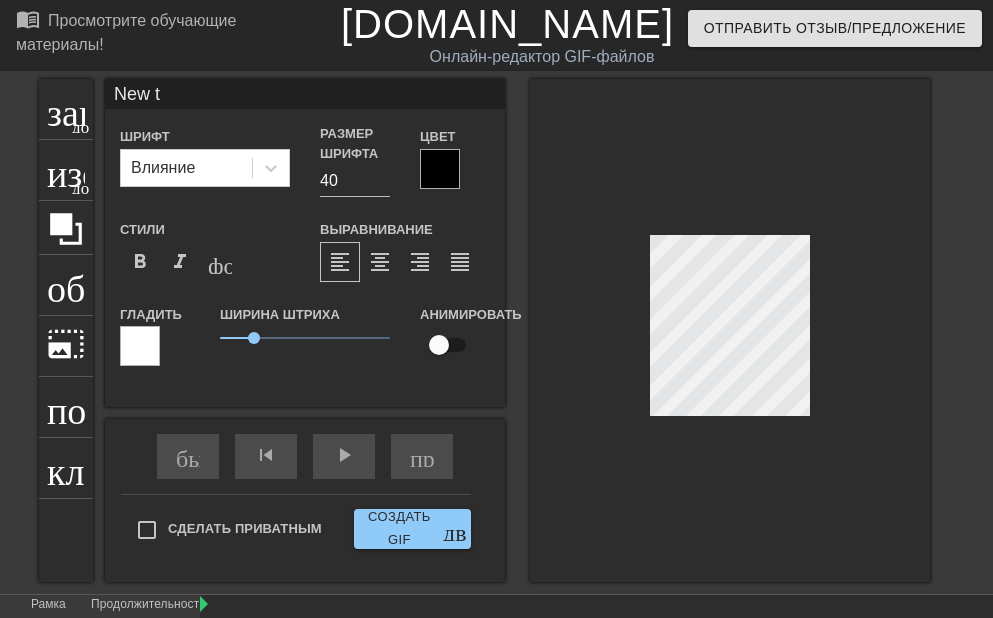 type on "New" 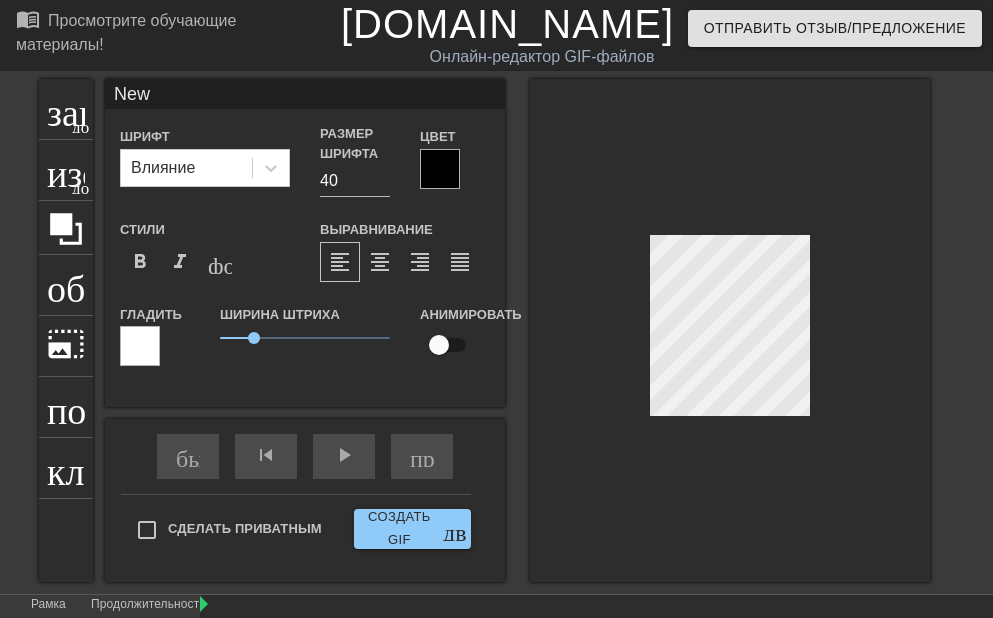 type on "New" 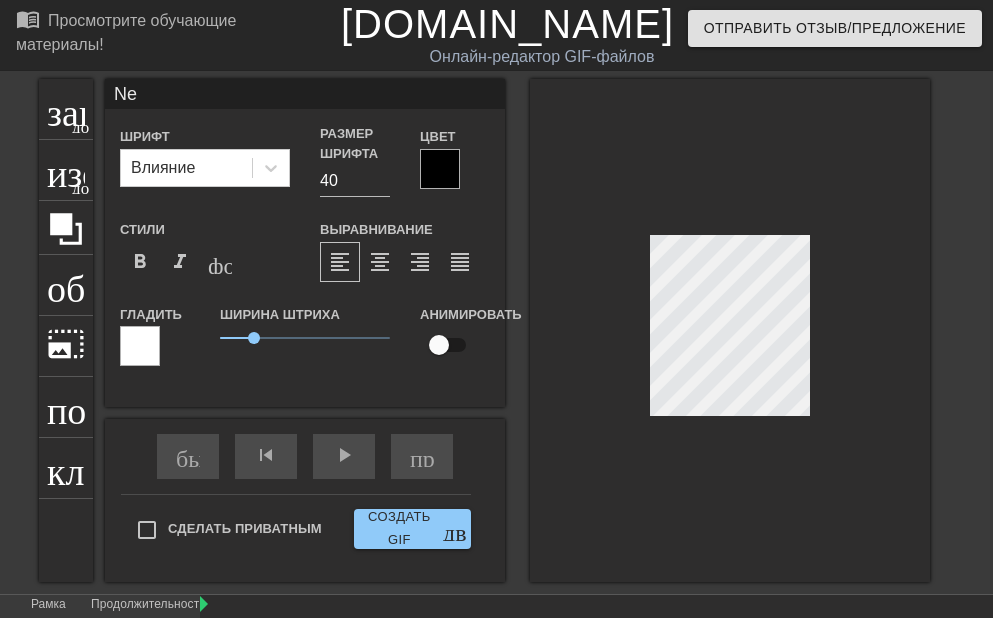 type on "N" 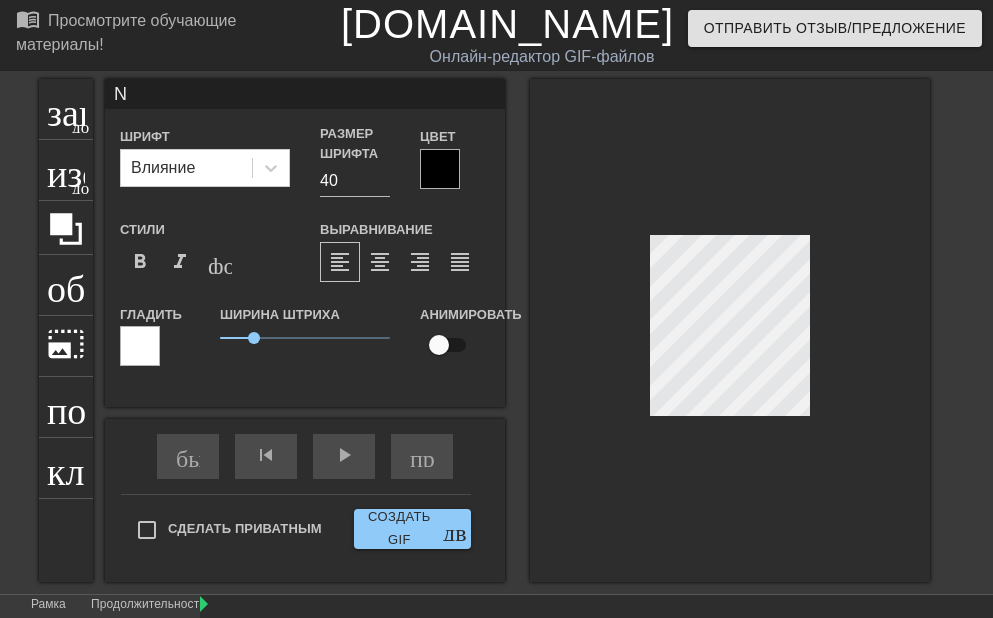 scroll, scrollTop: 3, scrollLeft: 2, axis: both 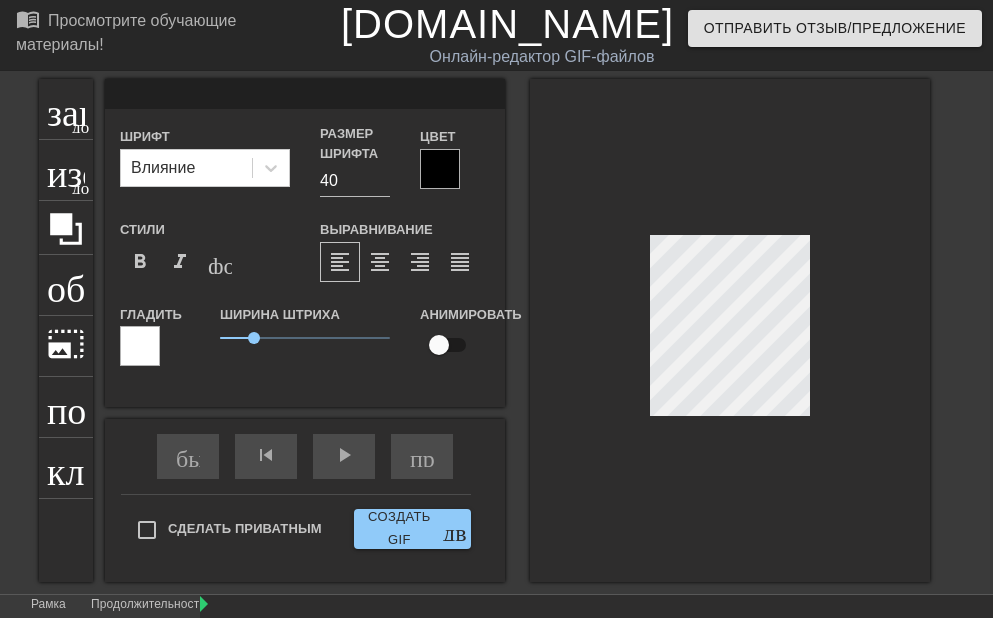 type on "K" 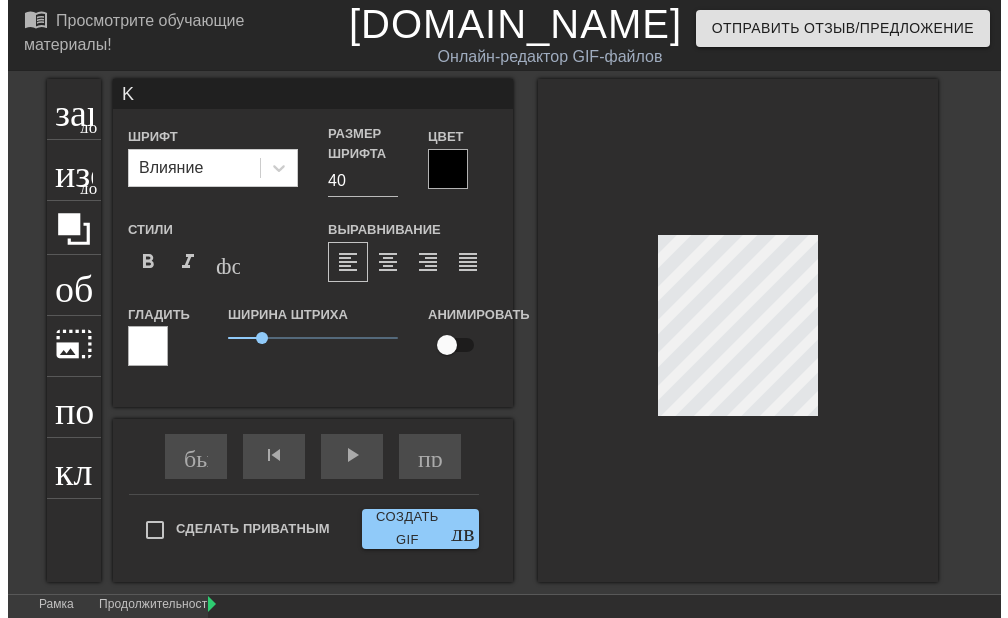 scroll, scrollTop: 3, scrollLeft: 2, axis: both 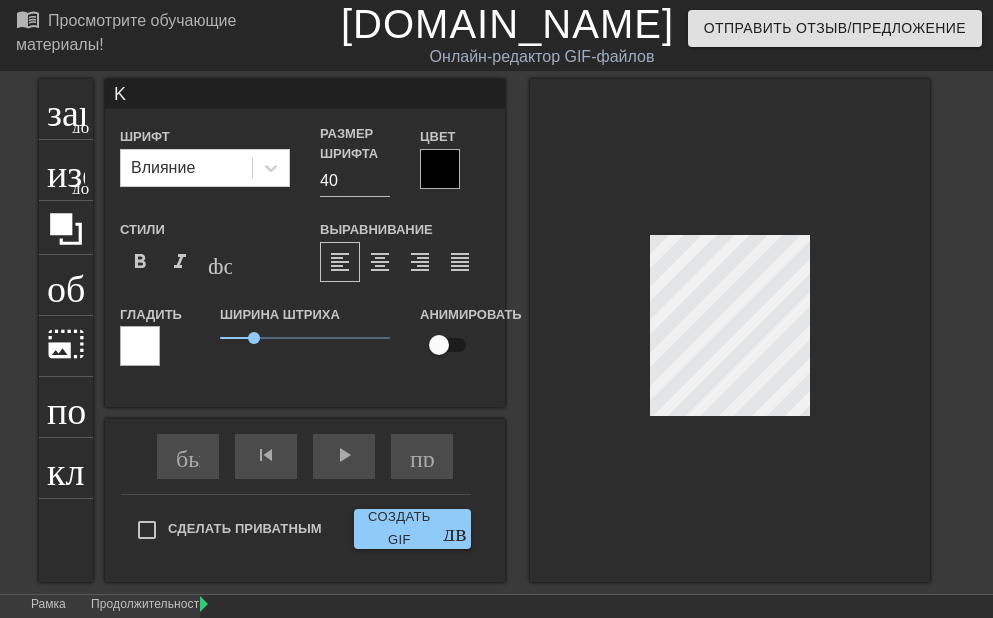 click at bounding box center [730, 330] 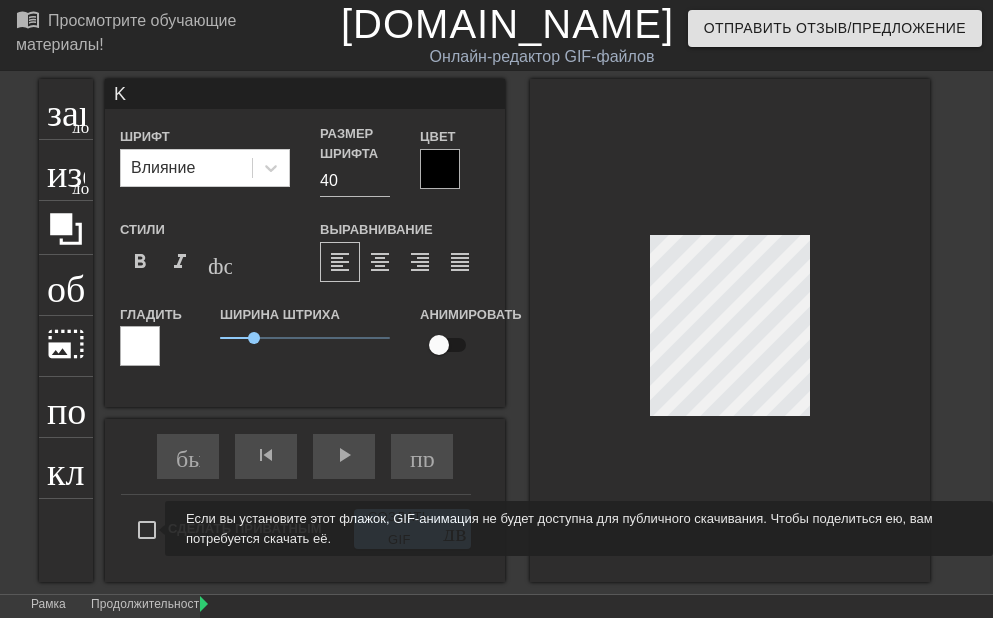 click on "Сделать приватным" at bounding box center [147, 530] 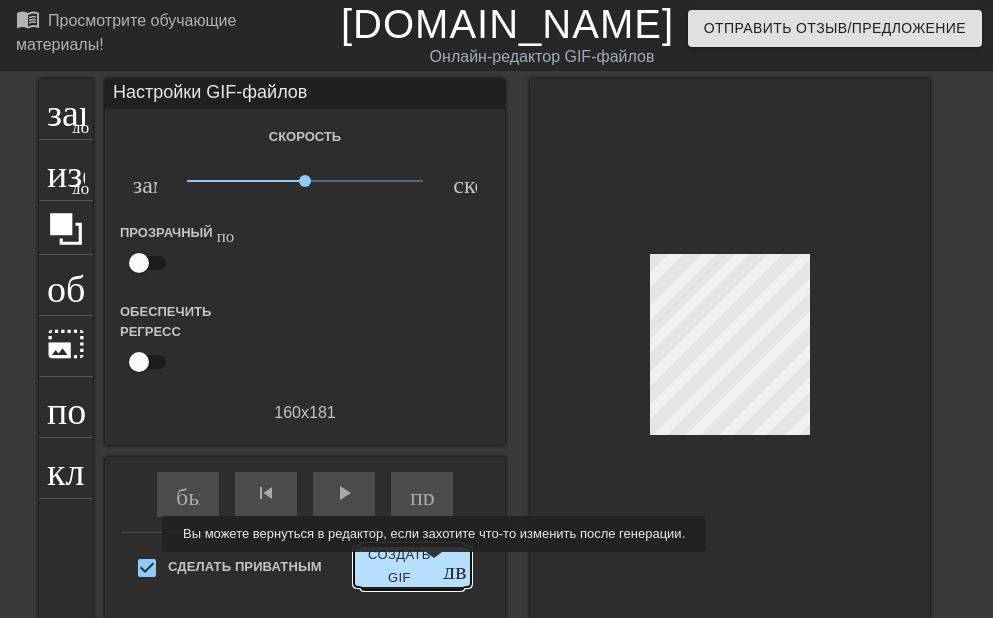 click on "Создать GIF" at bounding box center [399, 567] 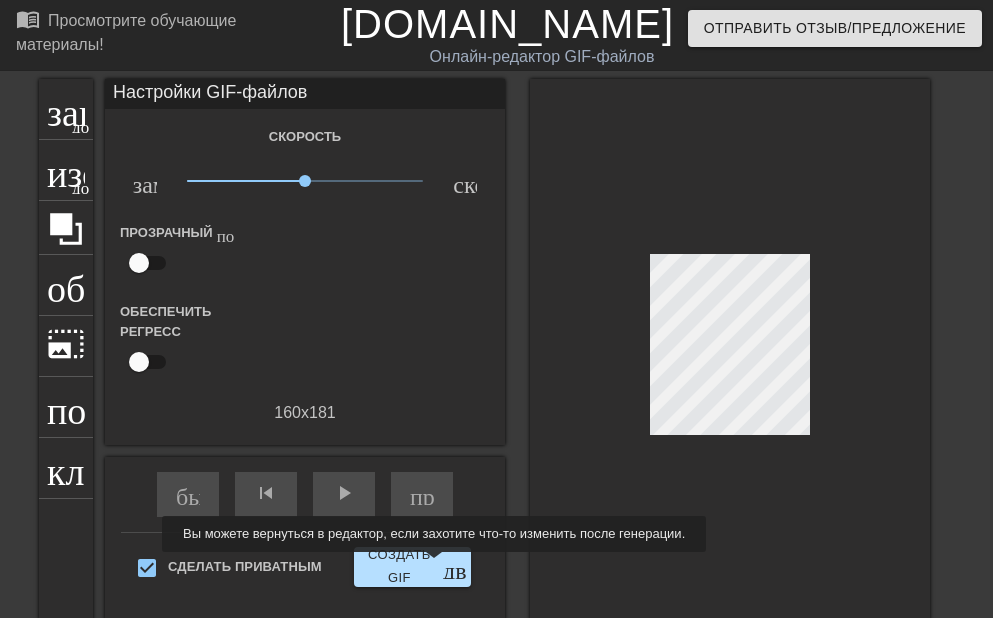 click on "menu_book Просмотрите обучающие материалы! [DOMAIN_NAME] Онлайн-редактор GIF-файлов Отправить отзыв/предложение заголовок добавить_круг изображение добавить_круг обрезать photo_size_select_large помощь клавиатура Настройки GIF-файлов Скорость замедленное_видео х1.00 скорость Прозрачный помощь Обеспечить регресс 160  х  181 быстрая_перемотка skip_previous play_arrow пропустить_следующий Сделать приватным Создать GIF двойная_стрелка     Рамка 1 Продолжительность 80 РС                                       10                                         20                                         30       К   Я   Л   П   *" at bounding box center [496, 526] 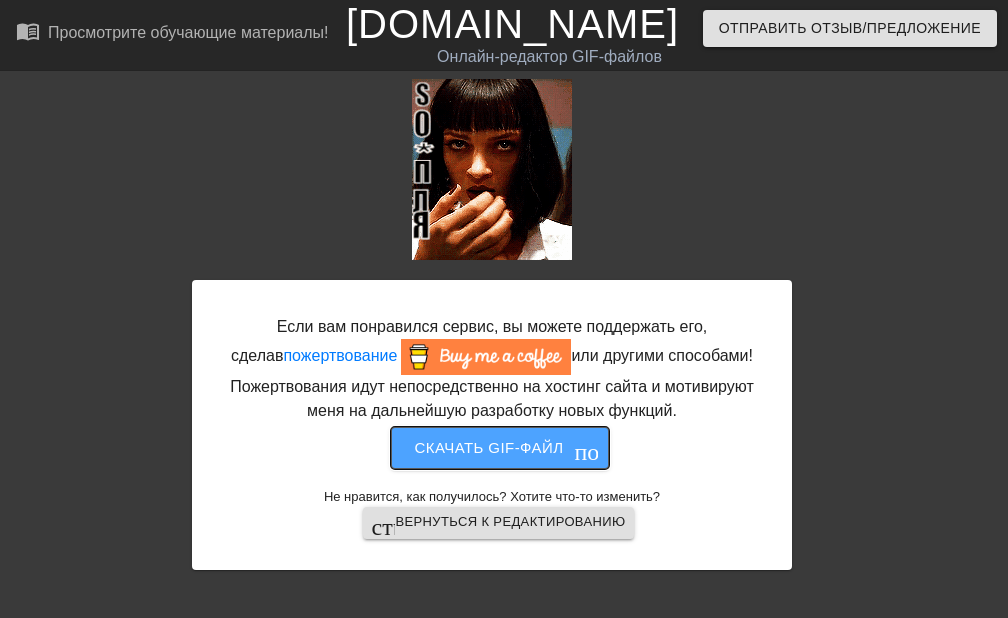 click on "Скачать gif-файл" at bounding box center [489, 447] 